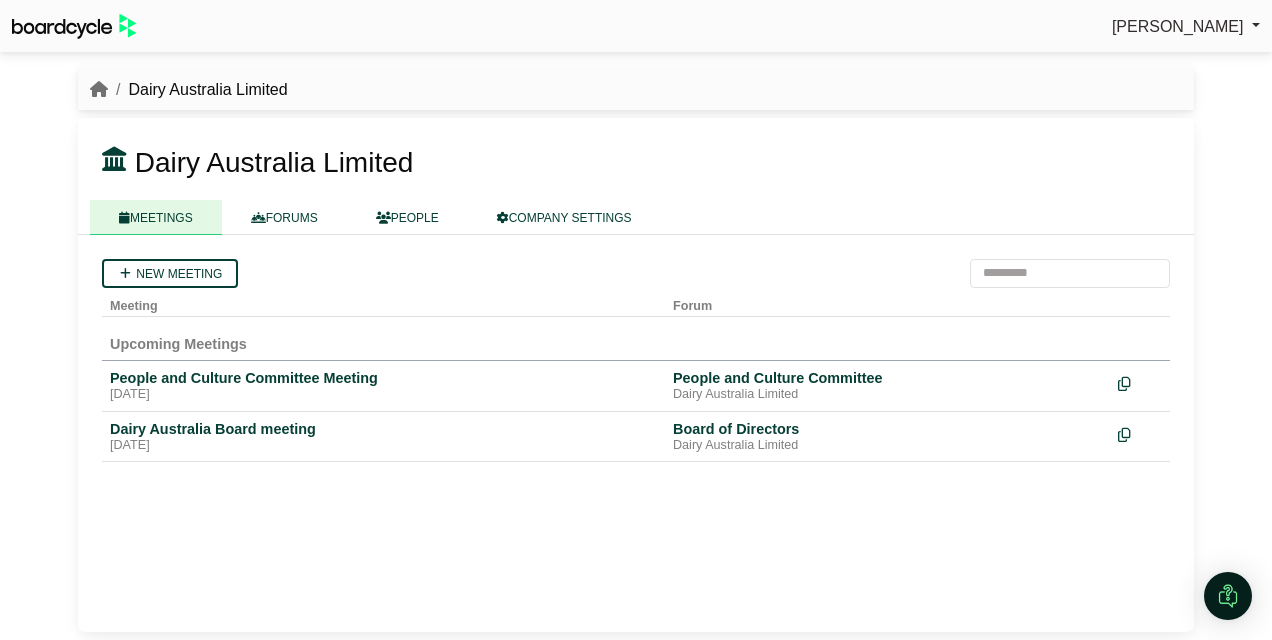 scroll, scrollTop: 0, scrollLeft: 0, axis: both 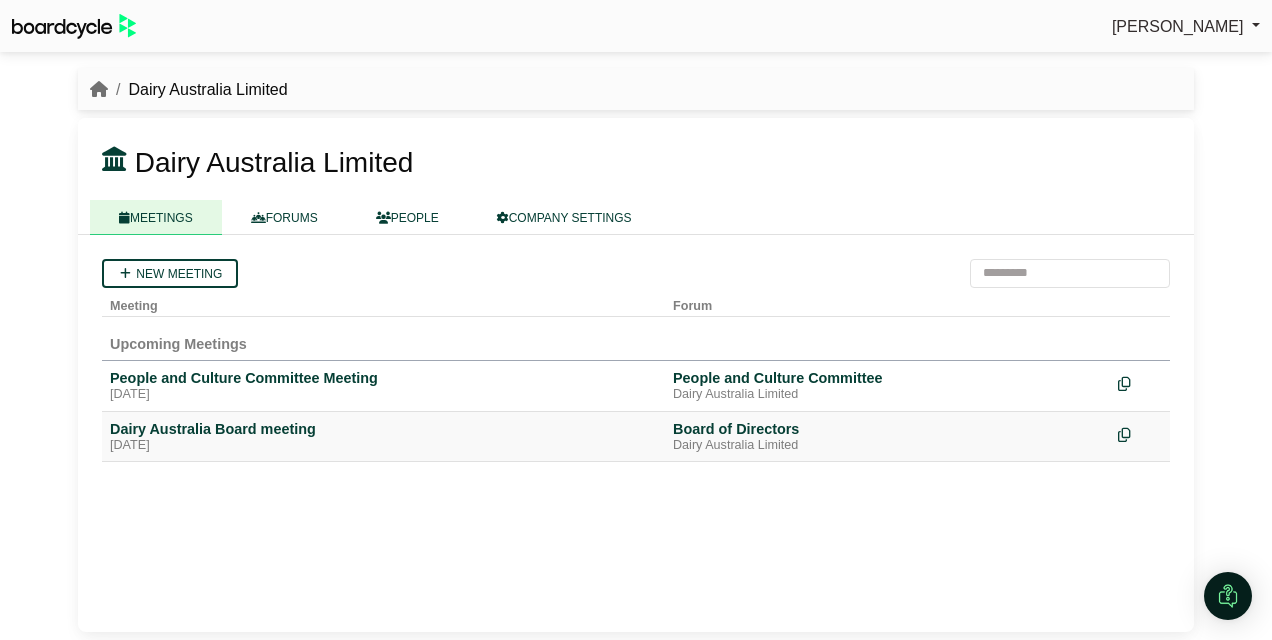 click on "Dairy Australia Board meeting" at bounding box center (383, 429) 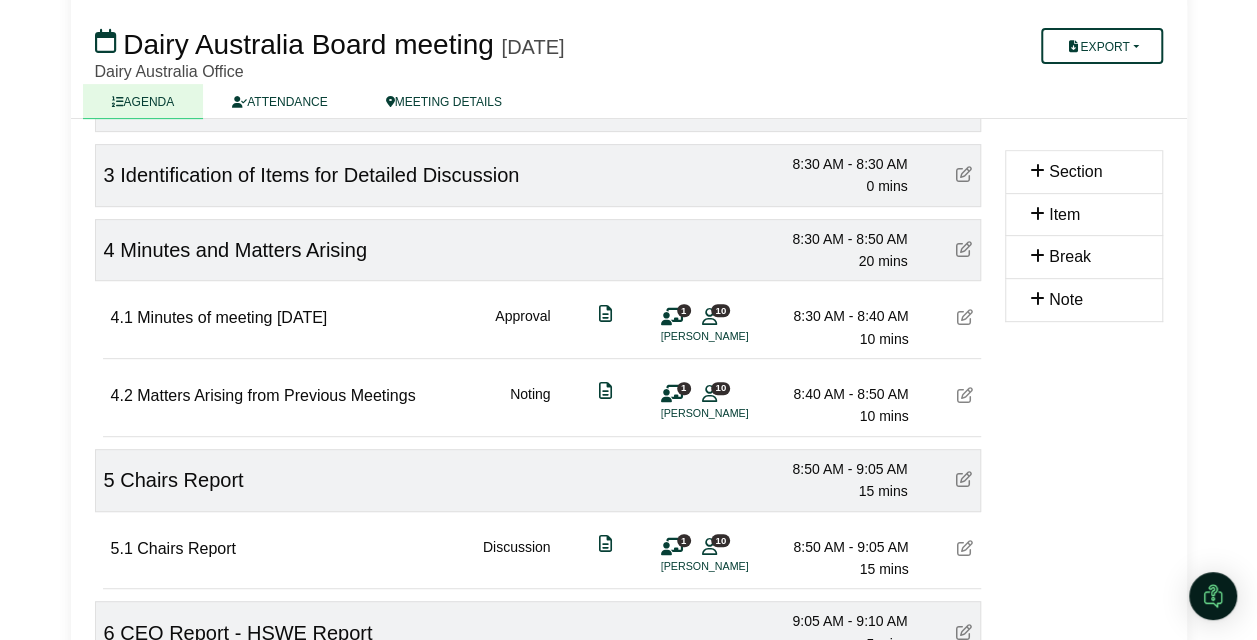 scroll, scrollTop: 500, scrollLeft: 0, axis: vertical 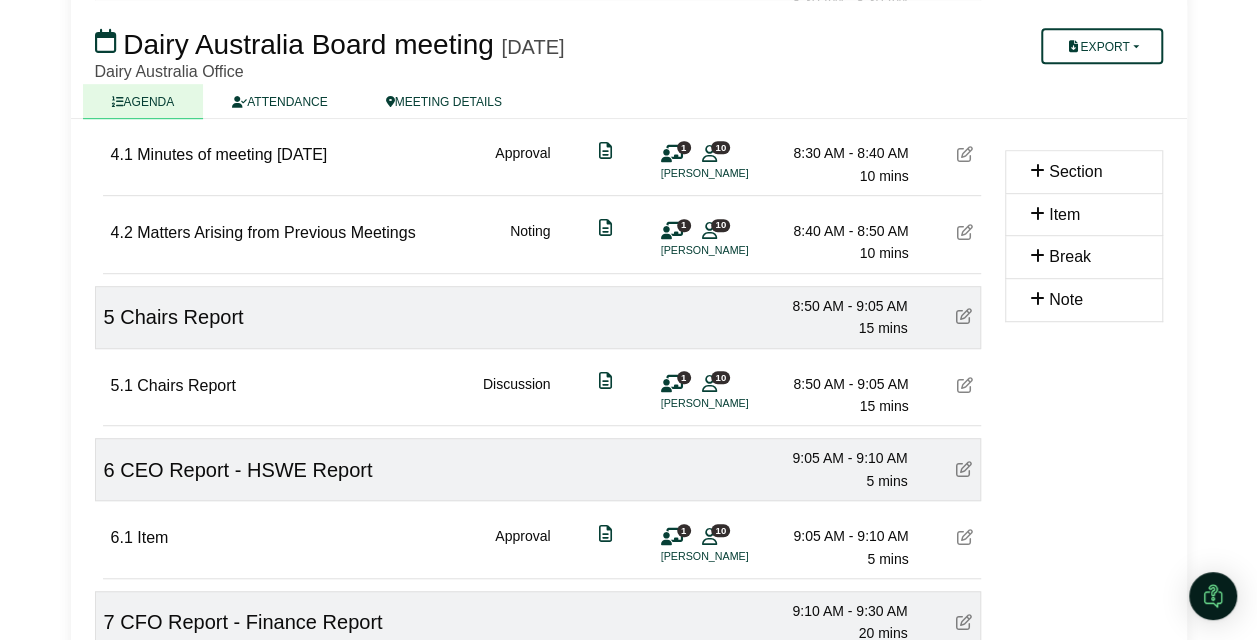 type 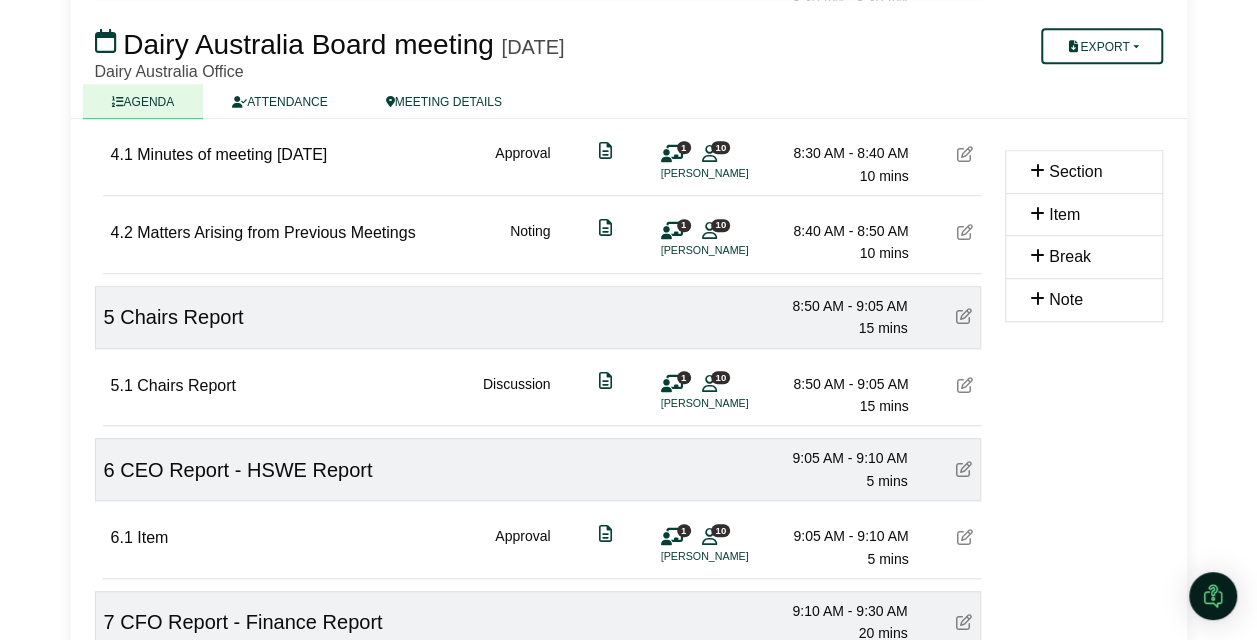 click at bounding box center [964, 316] 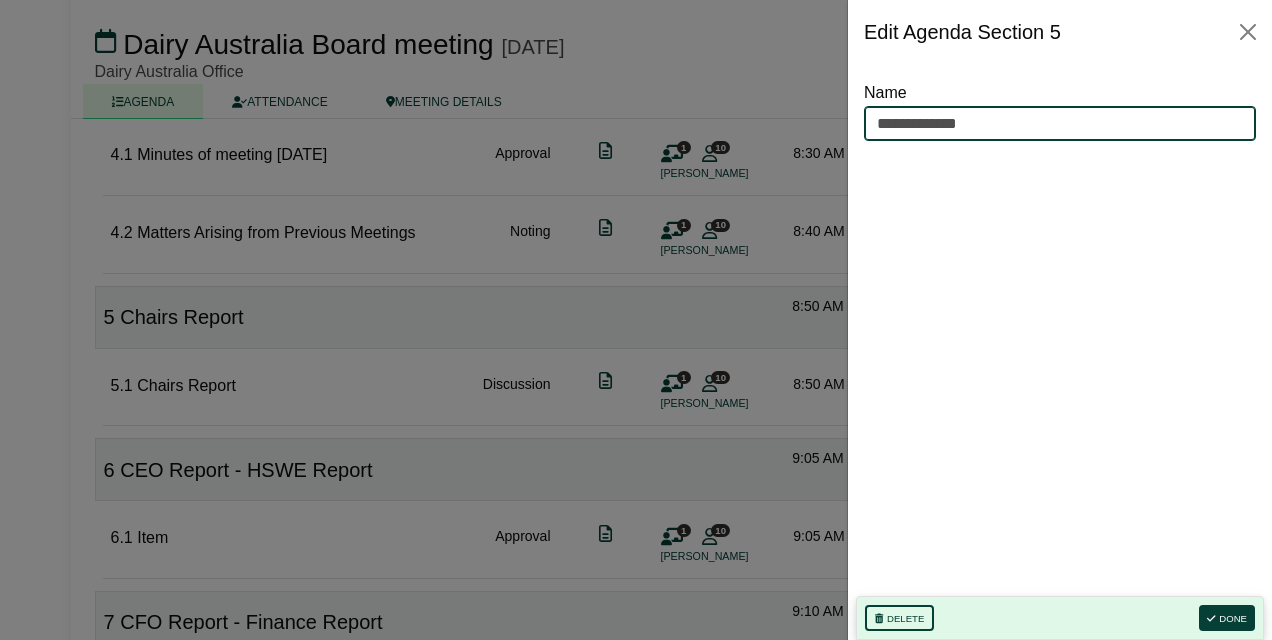 drag, startPoint x: 1019, startPoint y: 114, endPoint x: 786, endPoint y: 112, distance: 233.00859 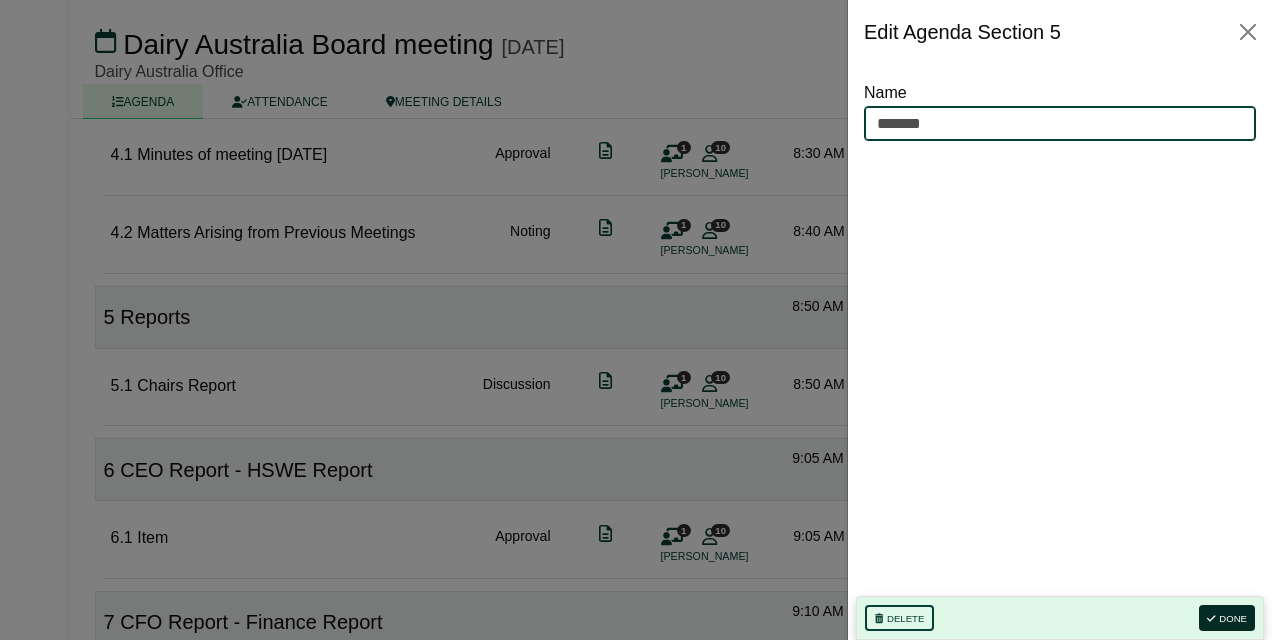 type on "*******" 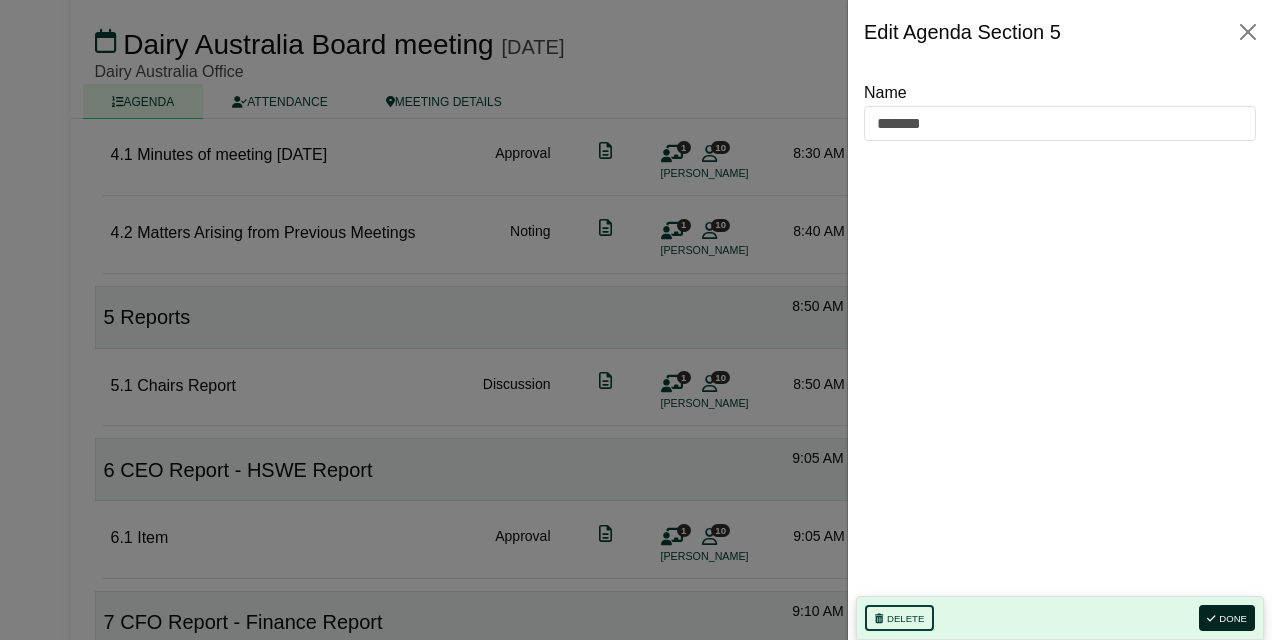click on "Done" at bounding box center (1227, 618) 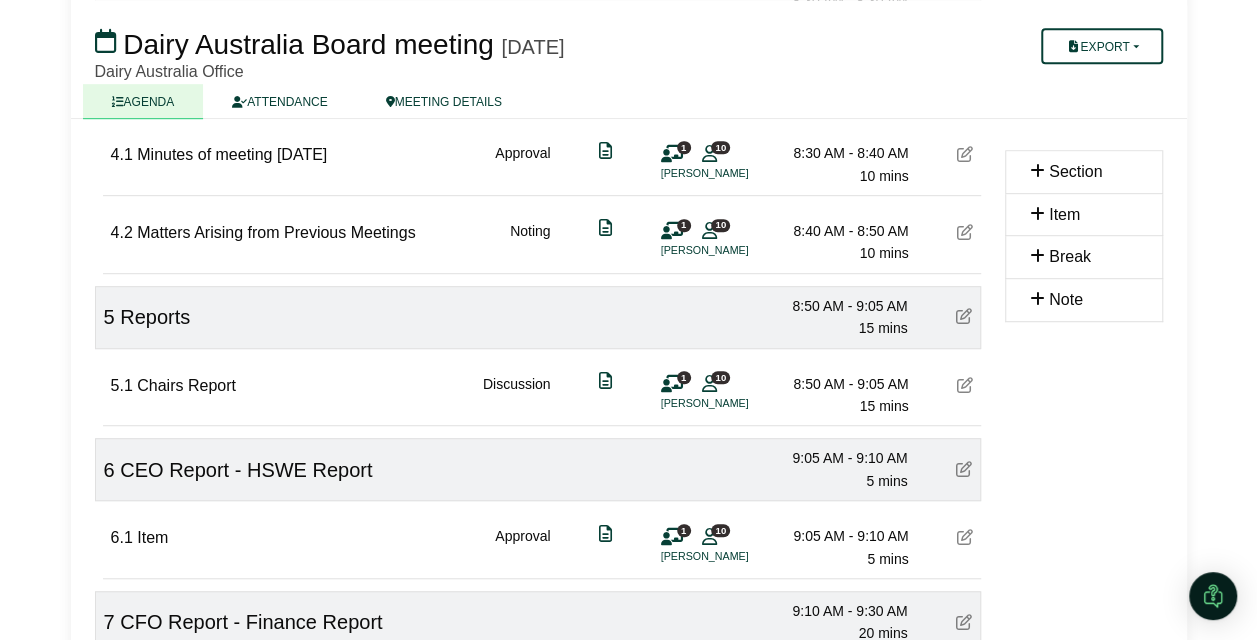 click at bounding box center [964, 469] 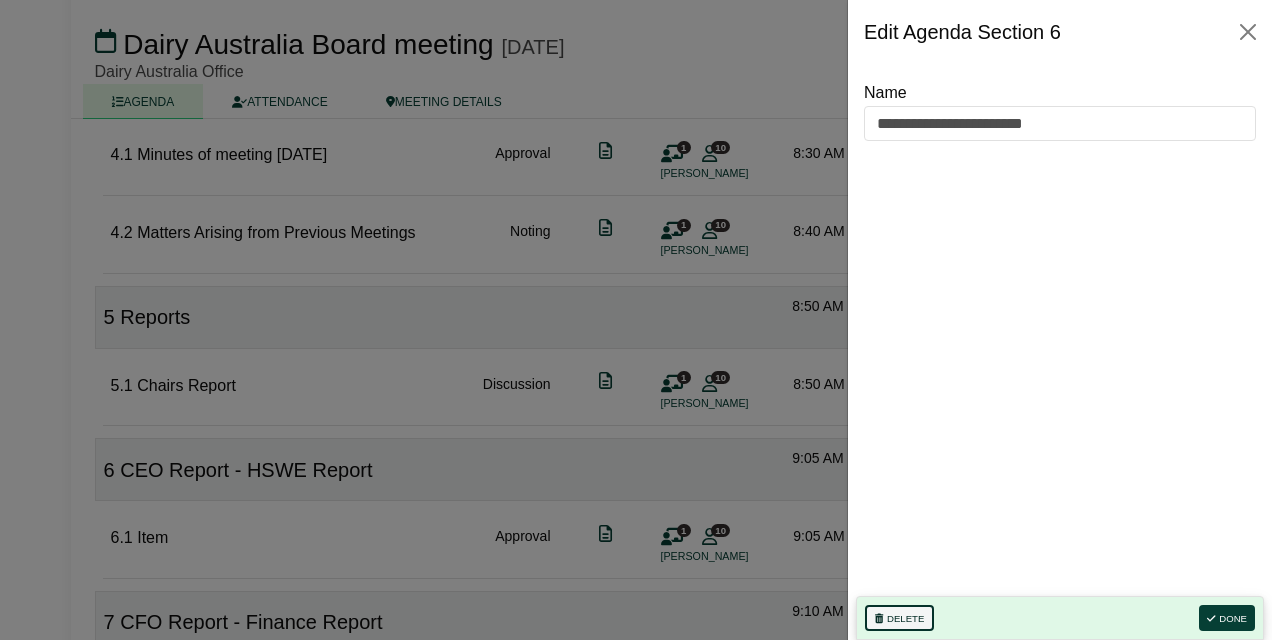 click on "Delete" at bounding box center [899, 618] 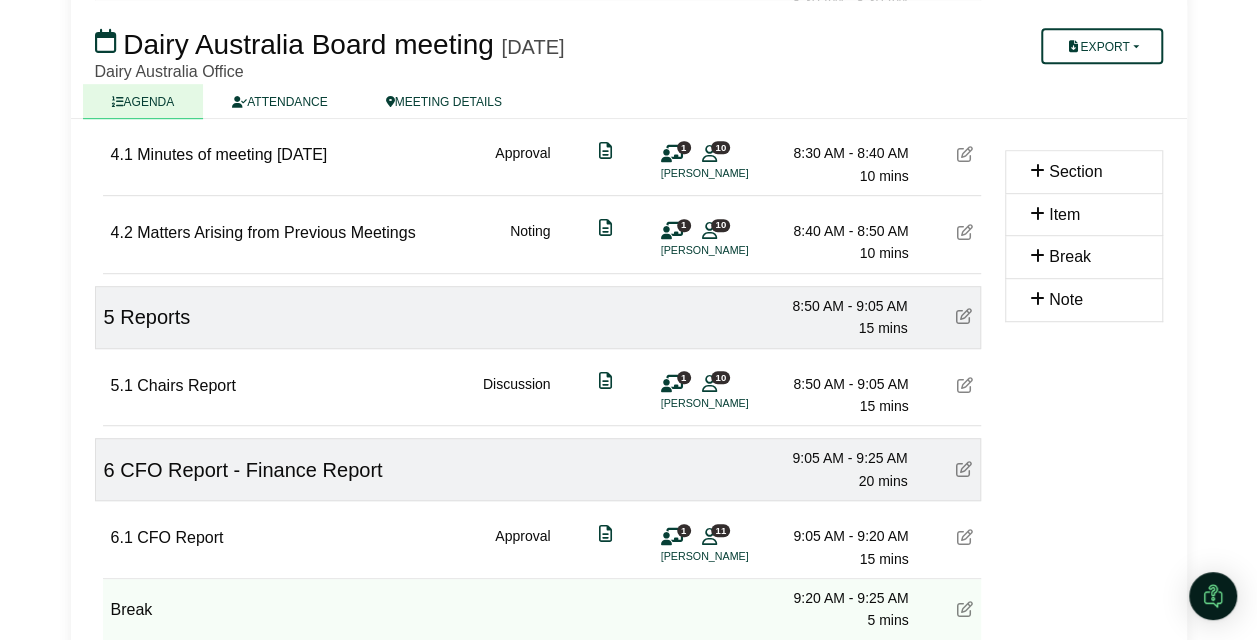 click at bounding box center (964, 469) 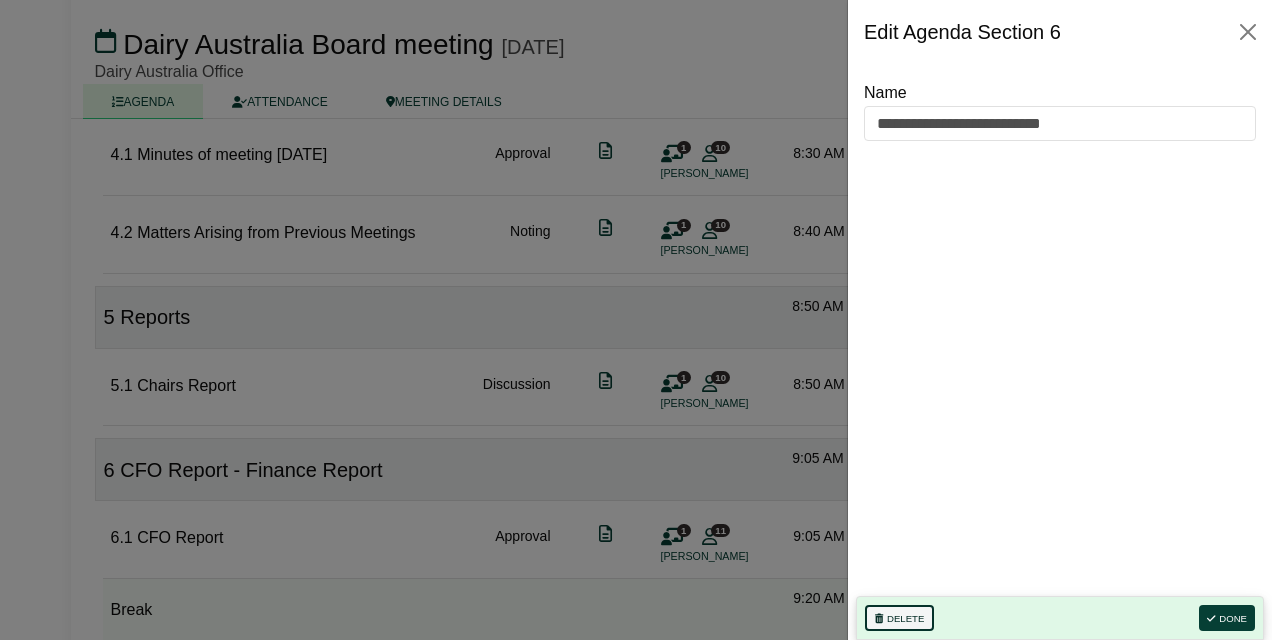 click on "Delete" at bounding box center (899, 618) 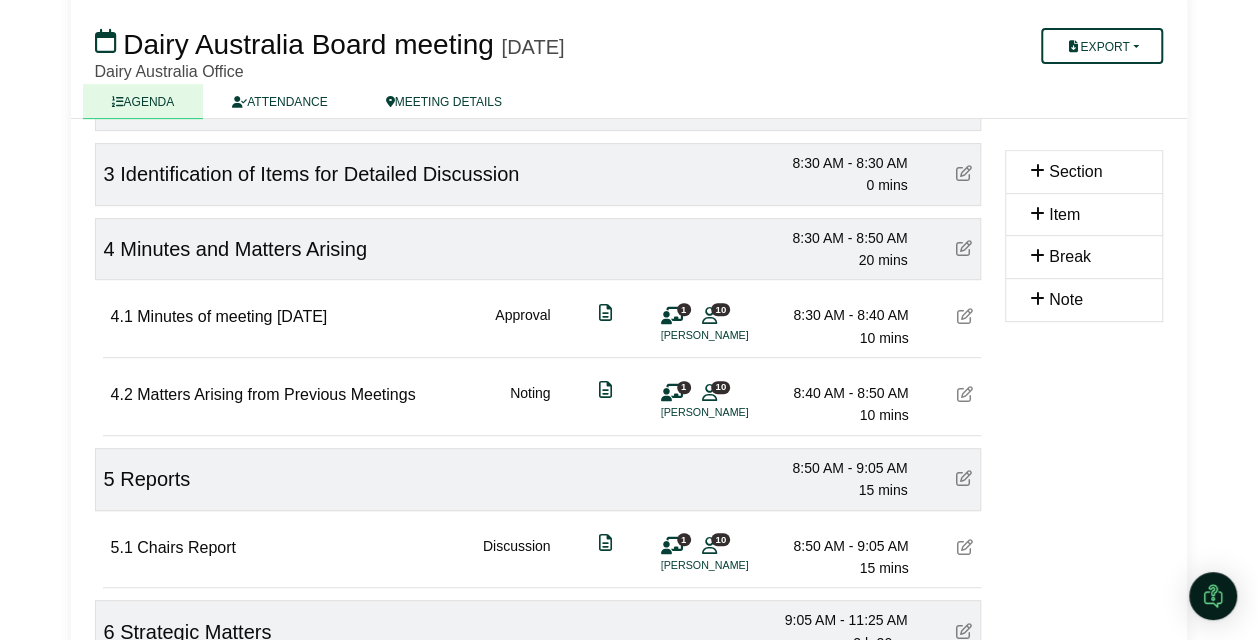 scroll, scrollTop: 400, scrollLeft: 0, axis: vertical 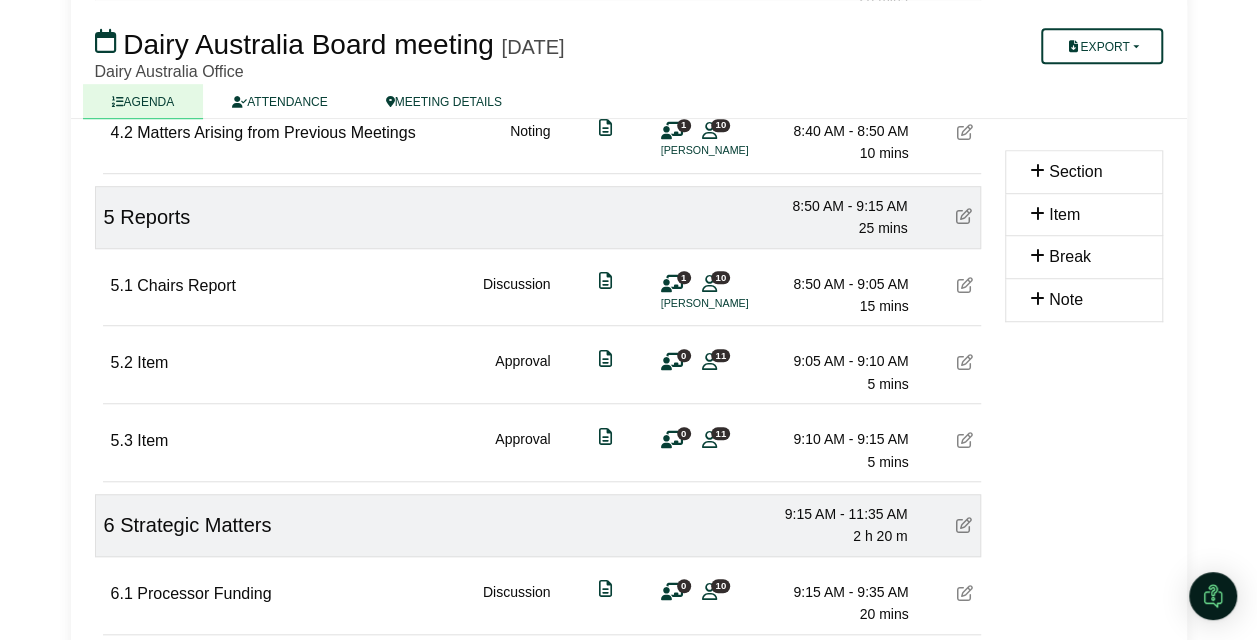 click at bounding box center [965, 362] 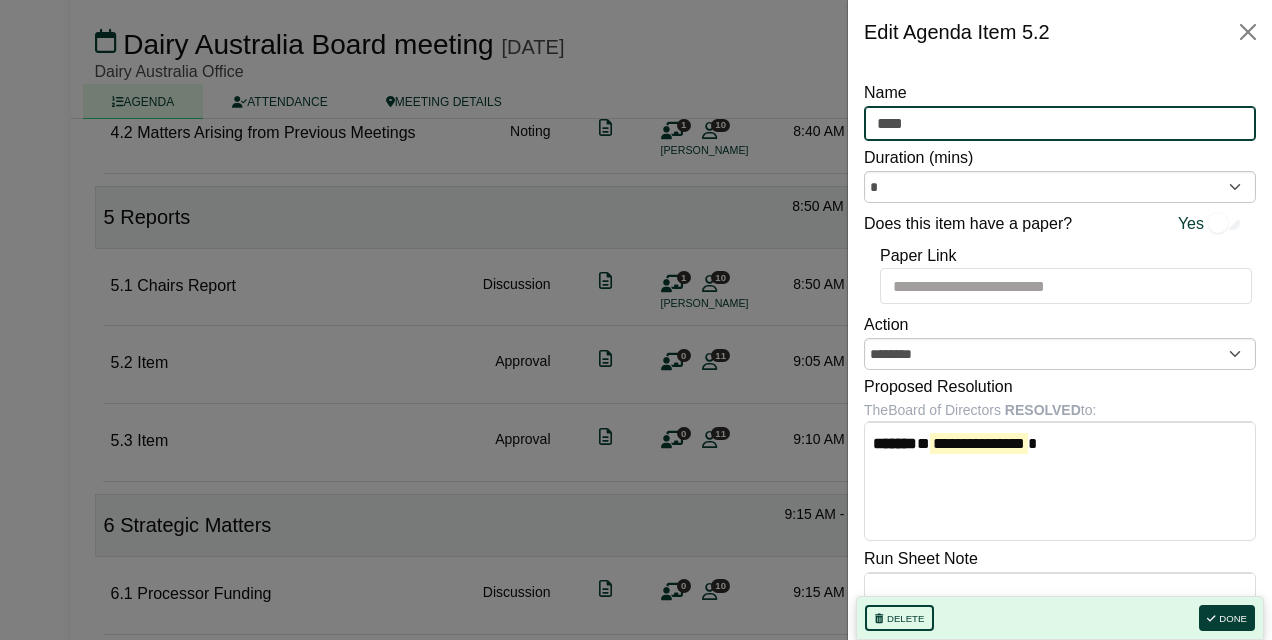drag, startPoint x: 926, startPoint y: 122, endPoint x: 824, endPoint y: 128, distance: 102.176315 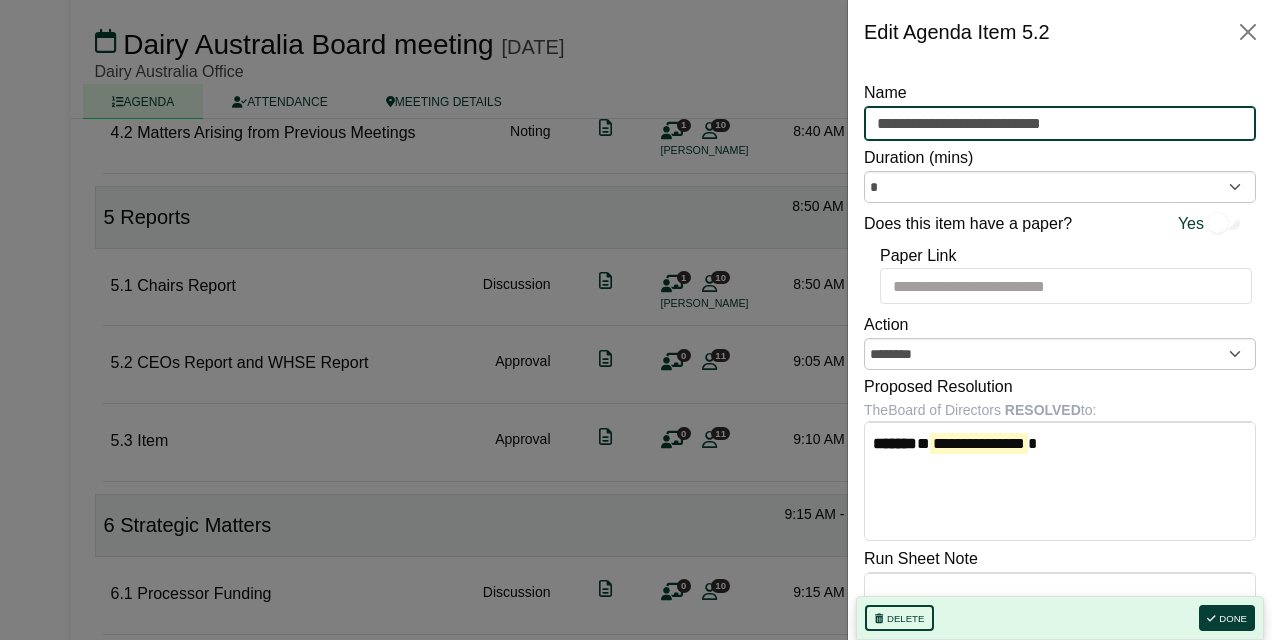 type on "**********" 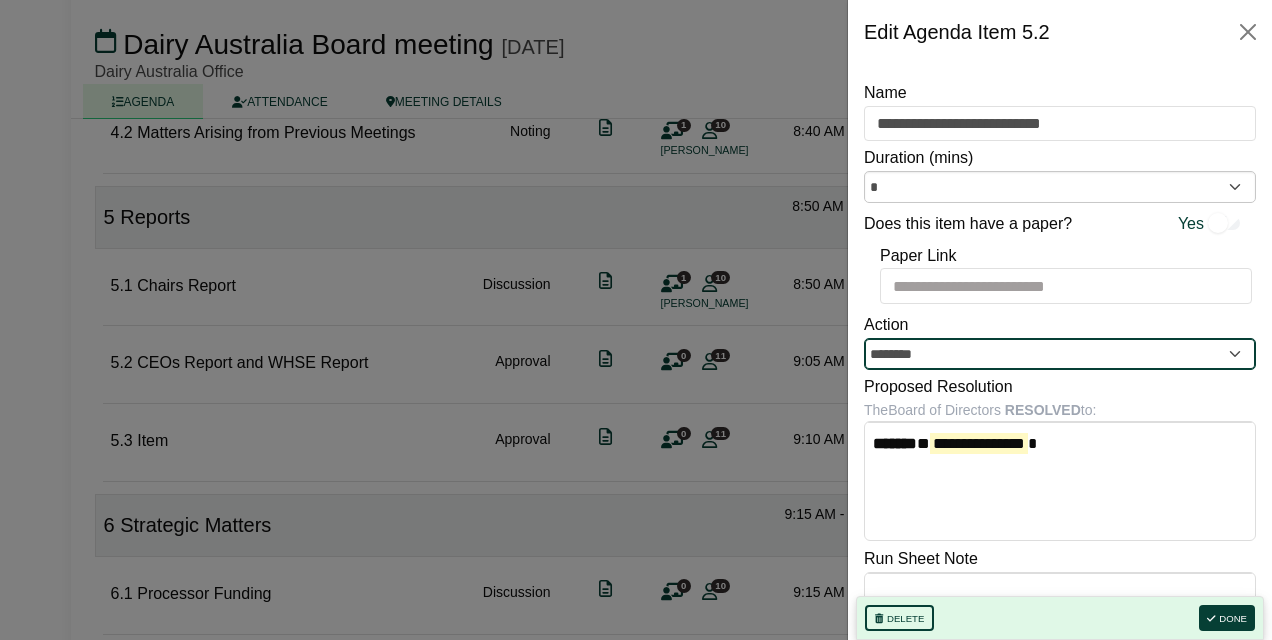 click on "********" at bounding box center [1060, 354] 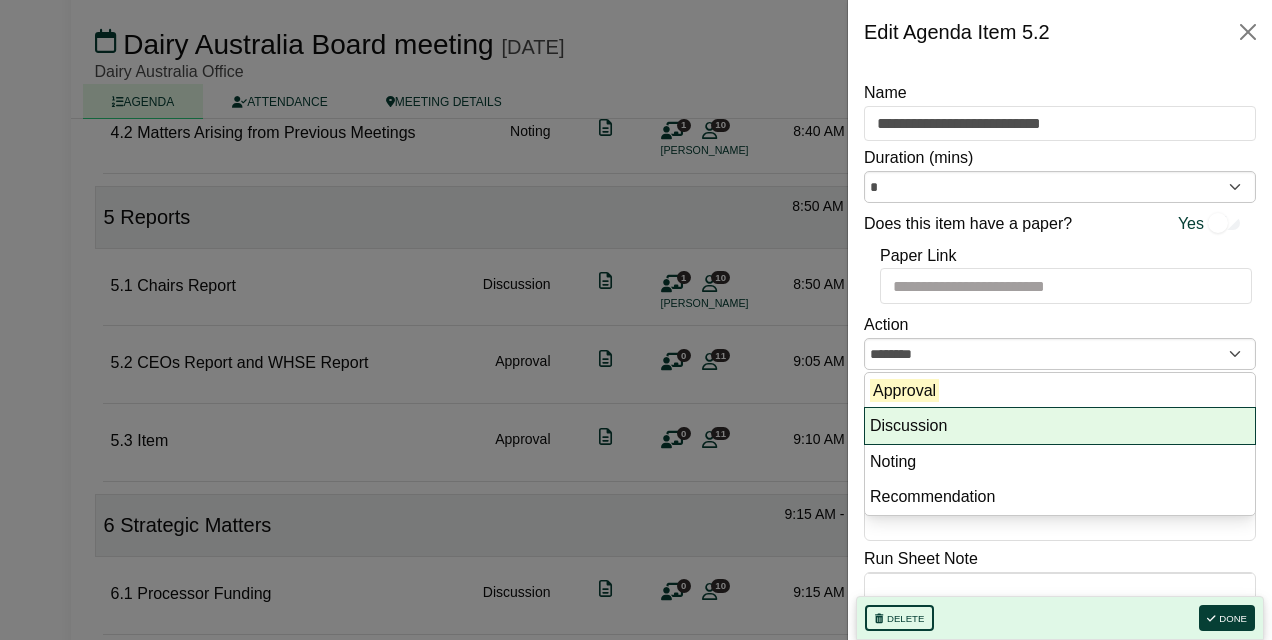 click on "Discussion" at bounding box center (1060, 426) 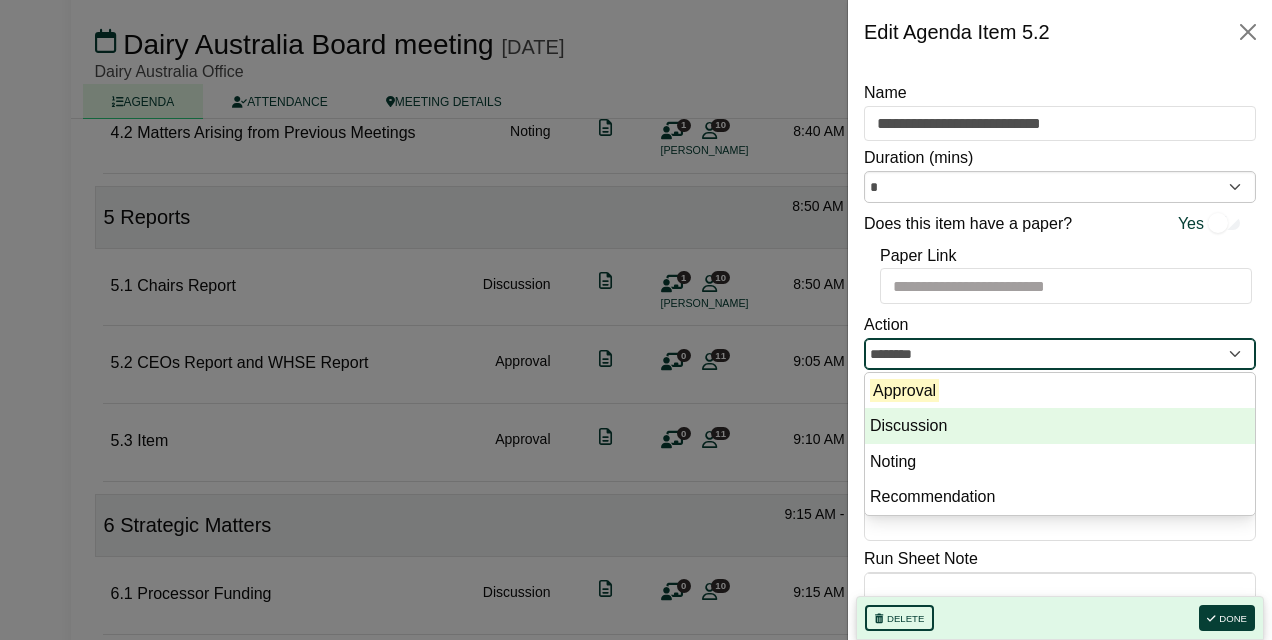 type on "**********" 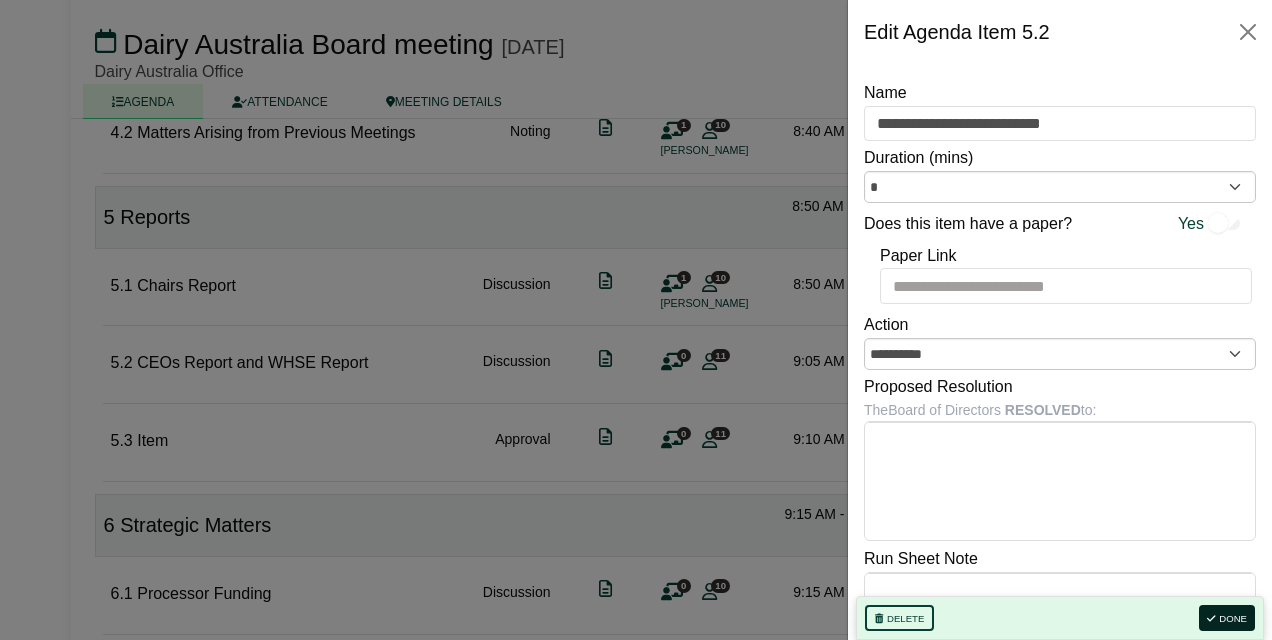 click on "Done" at bounding box center [1227, 618] 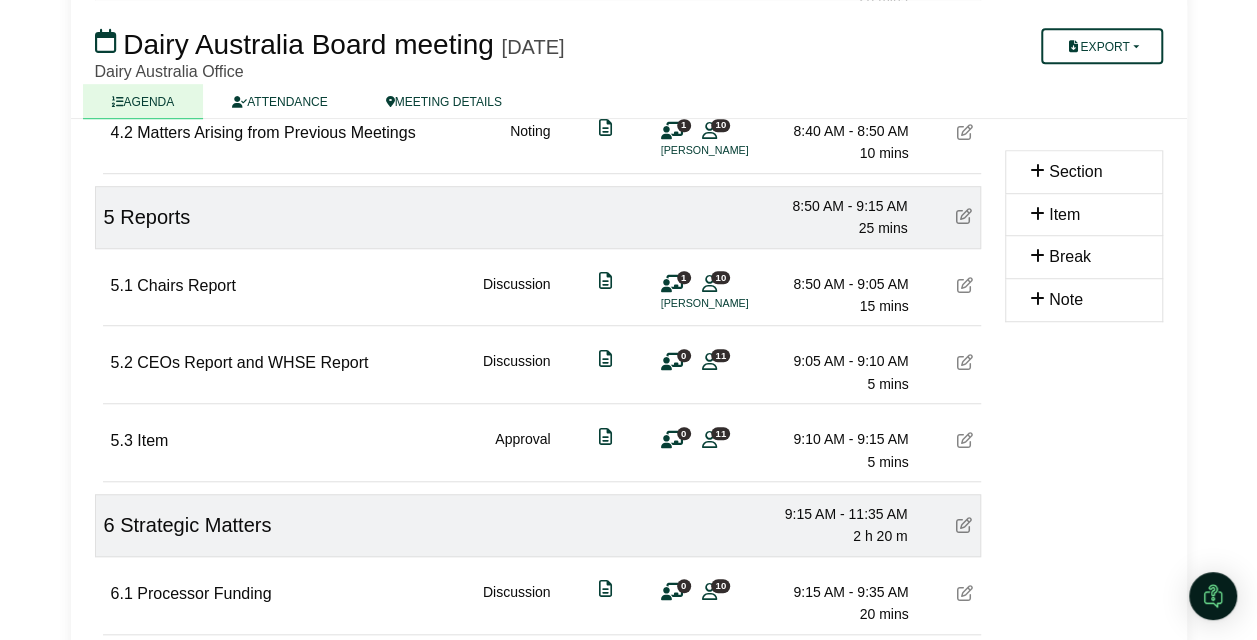 click at bounding box center [709, 361] 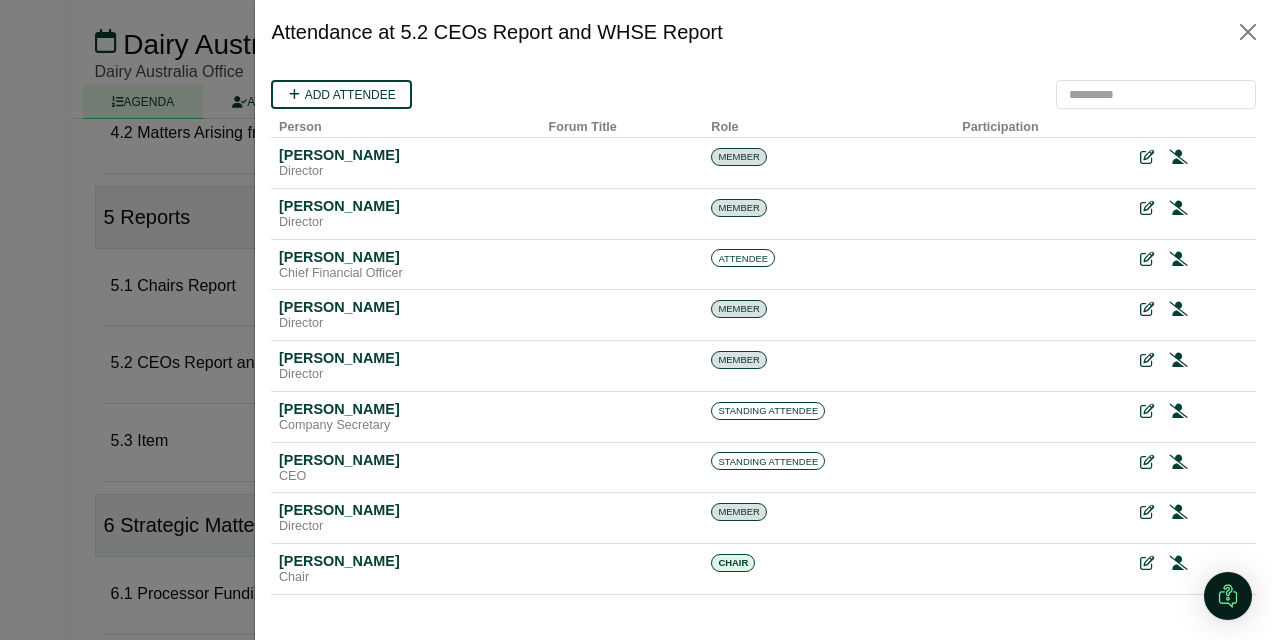 scroll, scrollTop: 0, scrollLeft: 0, axis: both 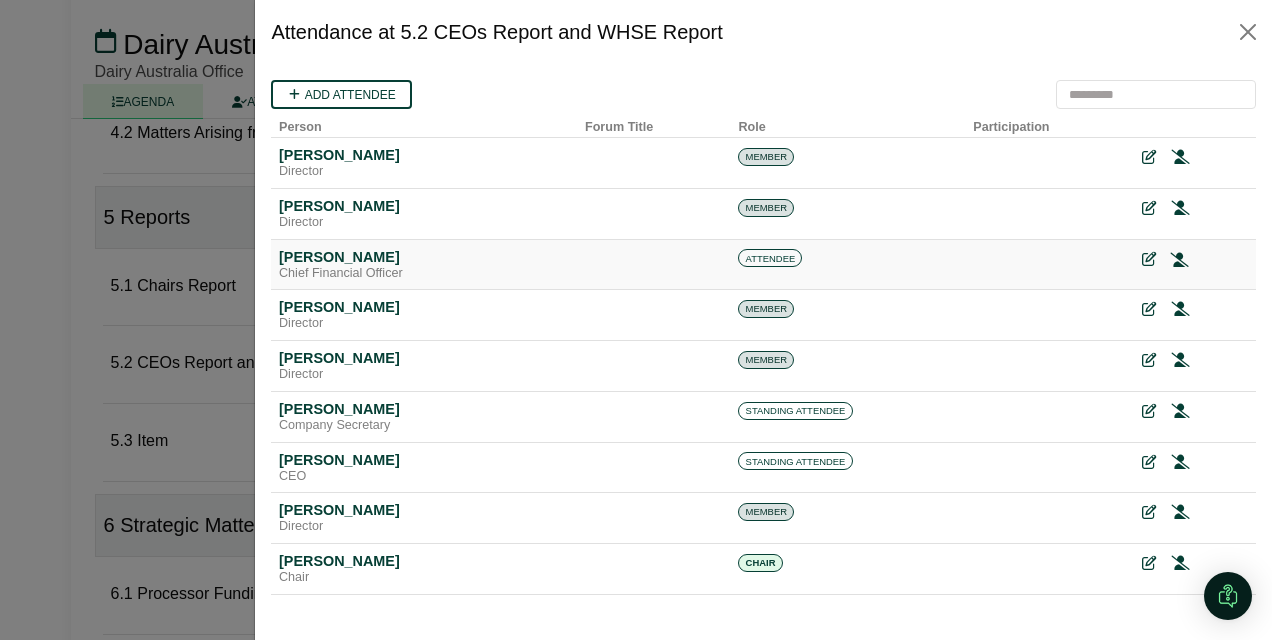 click at bounding box center (1180, 259) 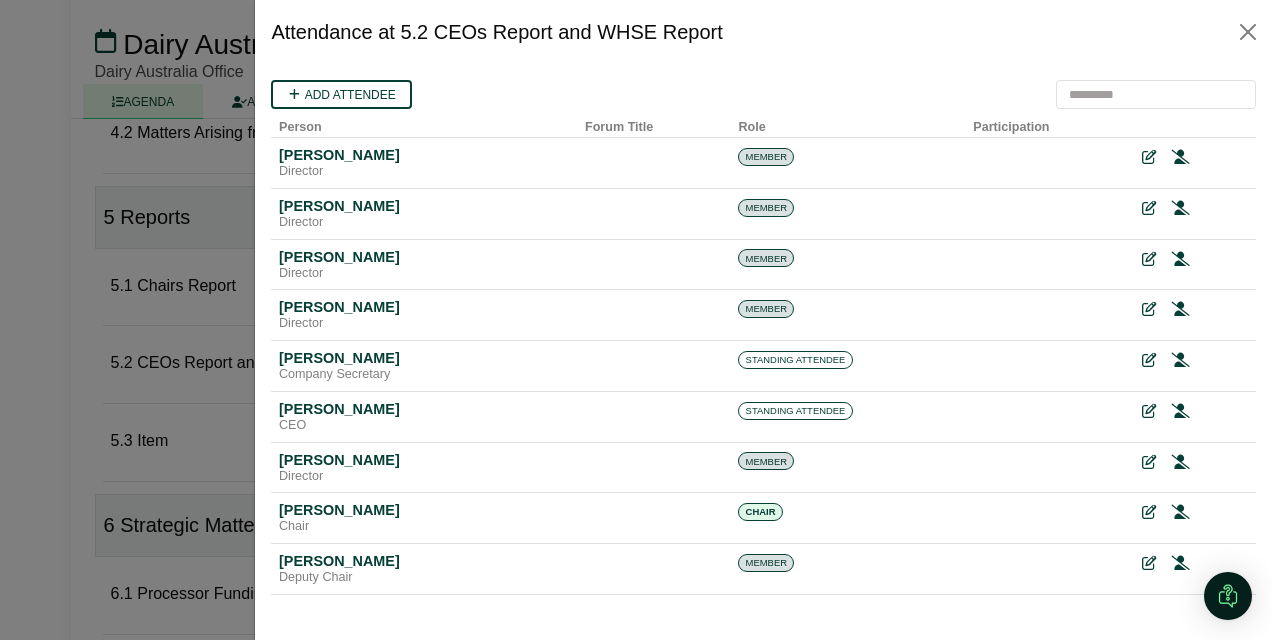 scroll, scrollTop: 0, scrollLeft: 0, axis: both 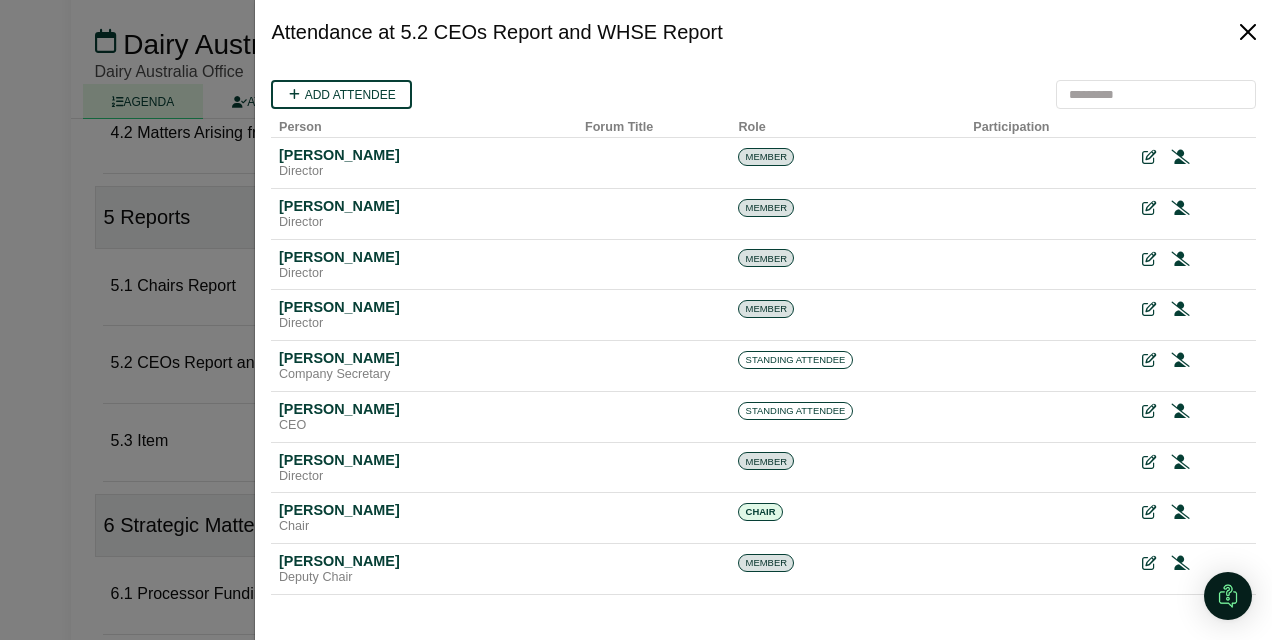 click at bounding box center [1248, 32] 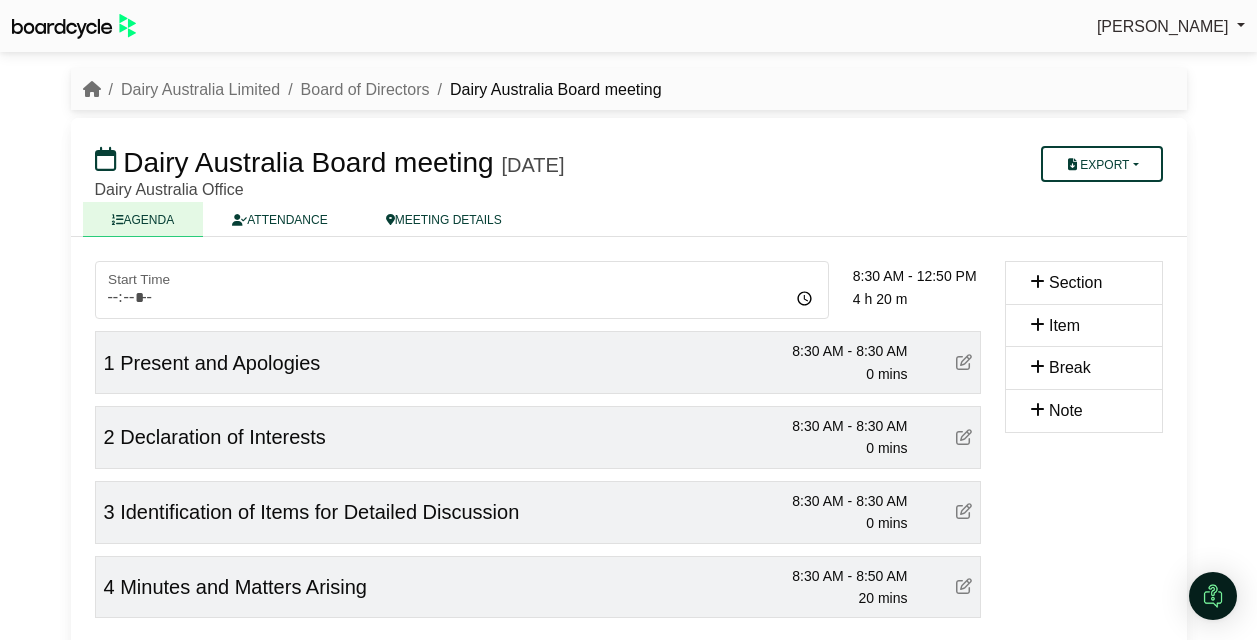 scroll, scrollTop: 600, scrollLeft: 0, axis: vertical 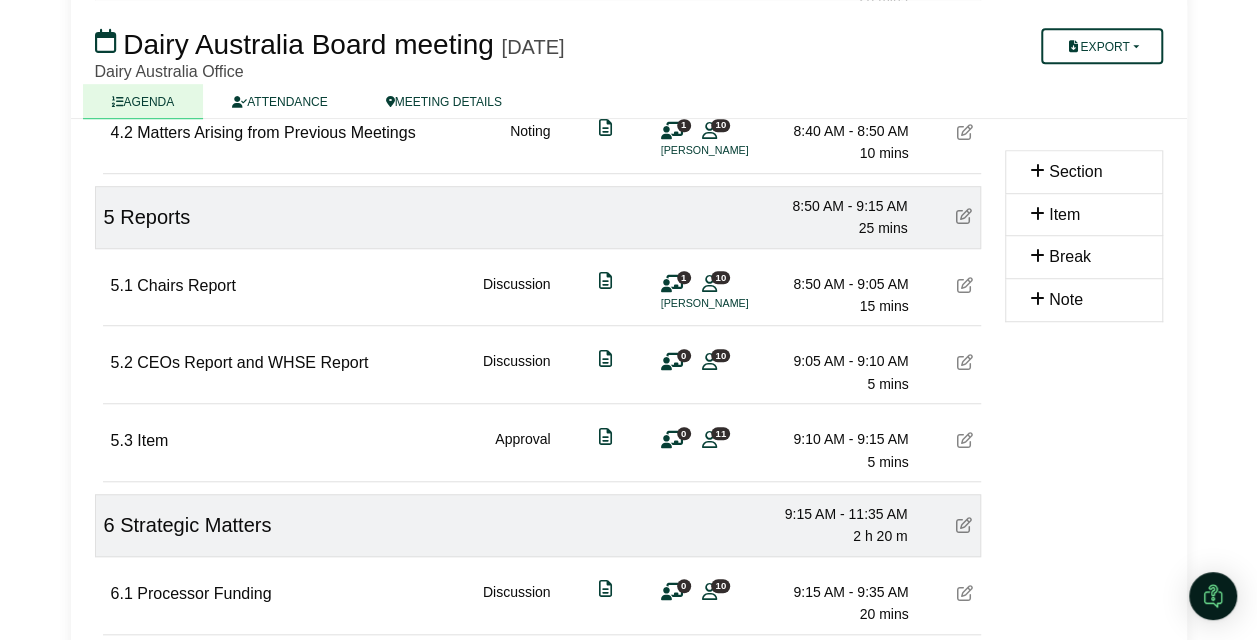 click at bounding box center [965, 440] 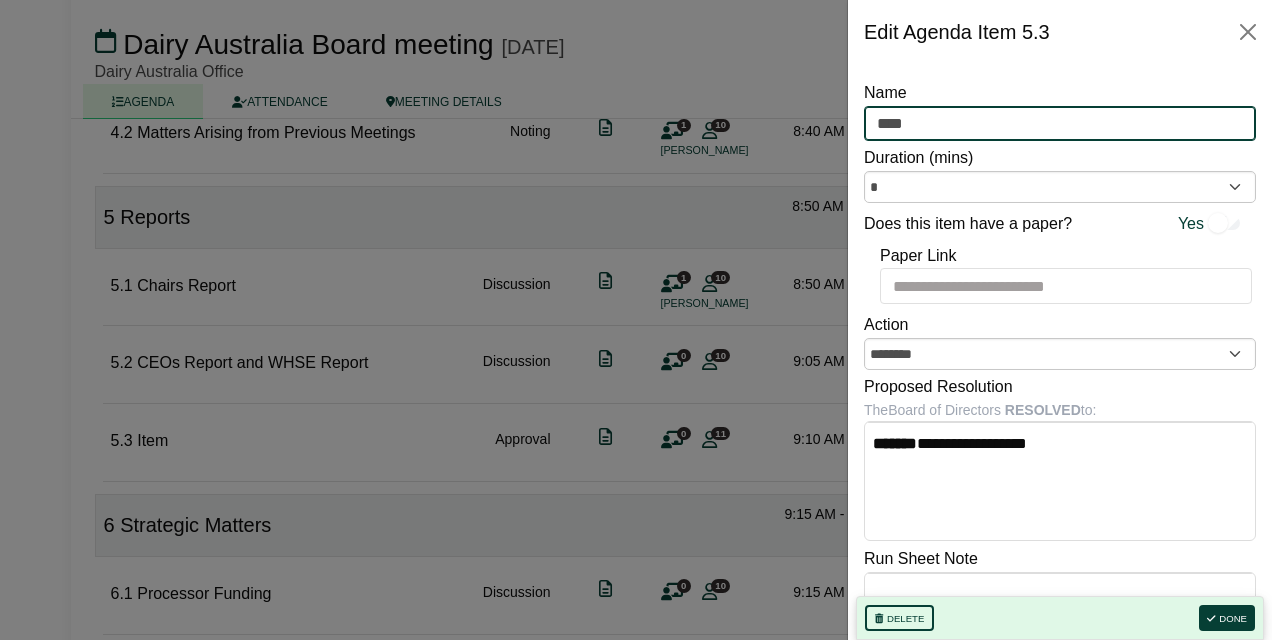 drag, startPoint x: 928, startPoint y: 115, endPoint x: 843, endPoint y: 121, distance: 85.2115 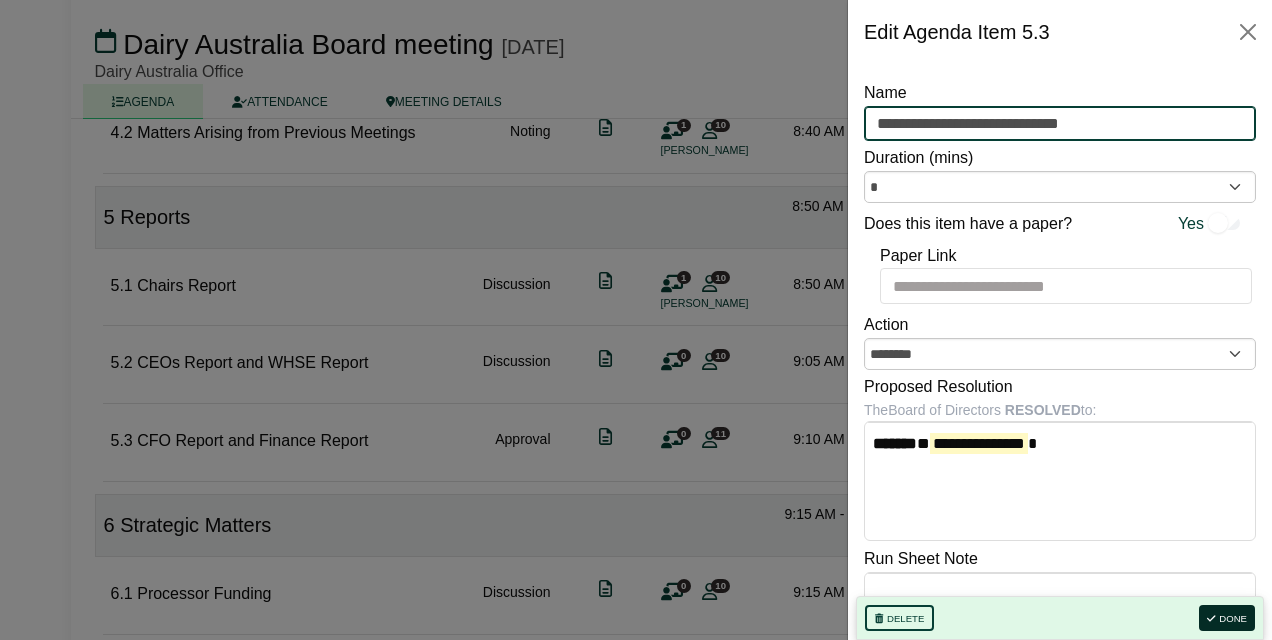 type on "**********" 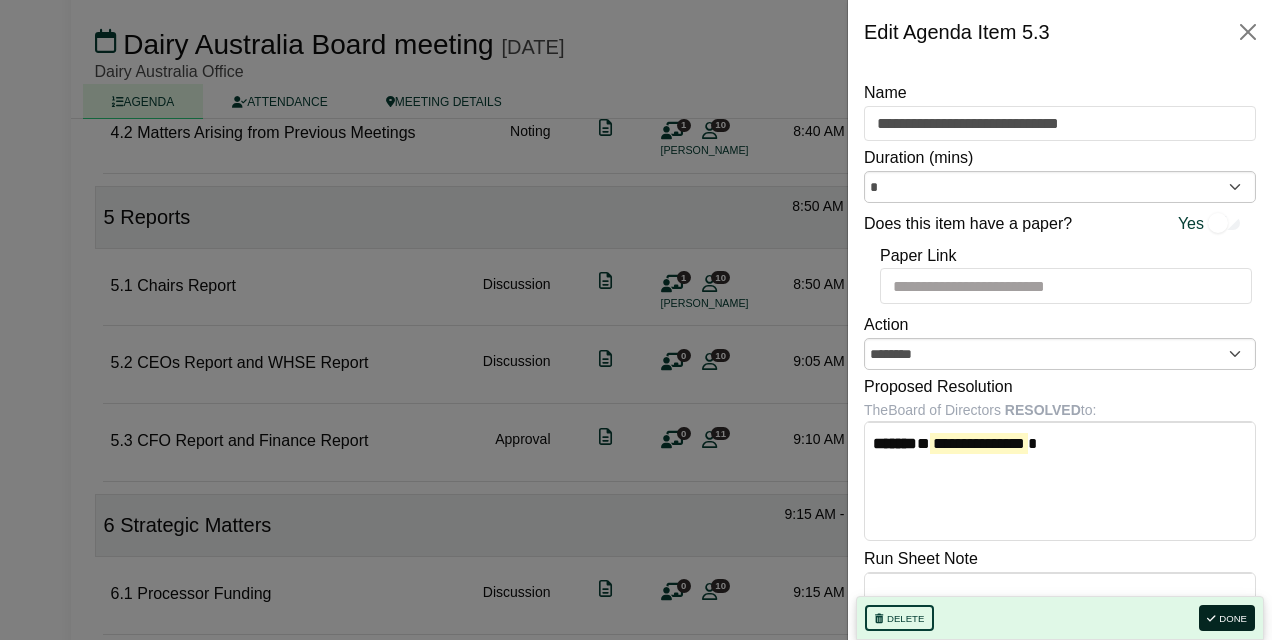 click on "Done" at bounding box center (1227, 618) 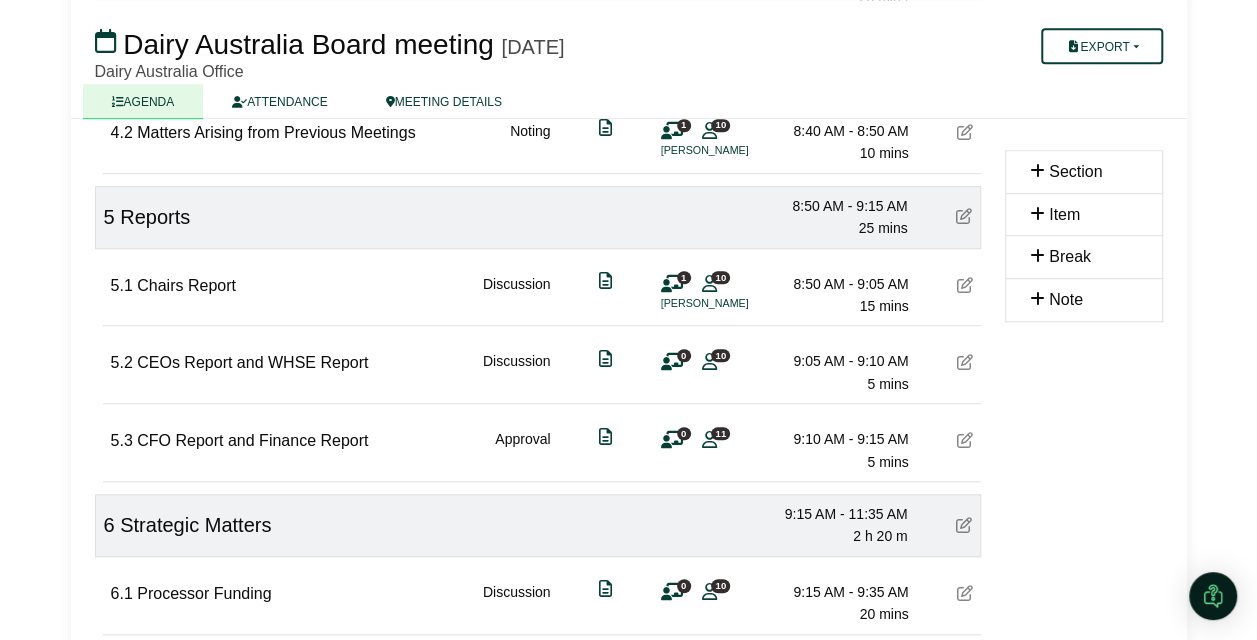click at bounding box center [965, 362] 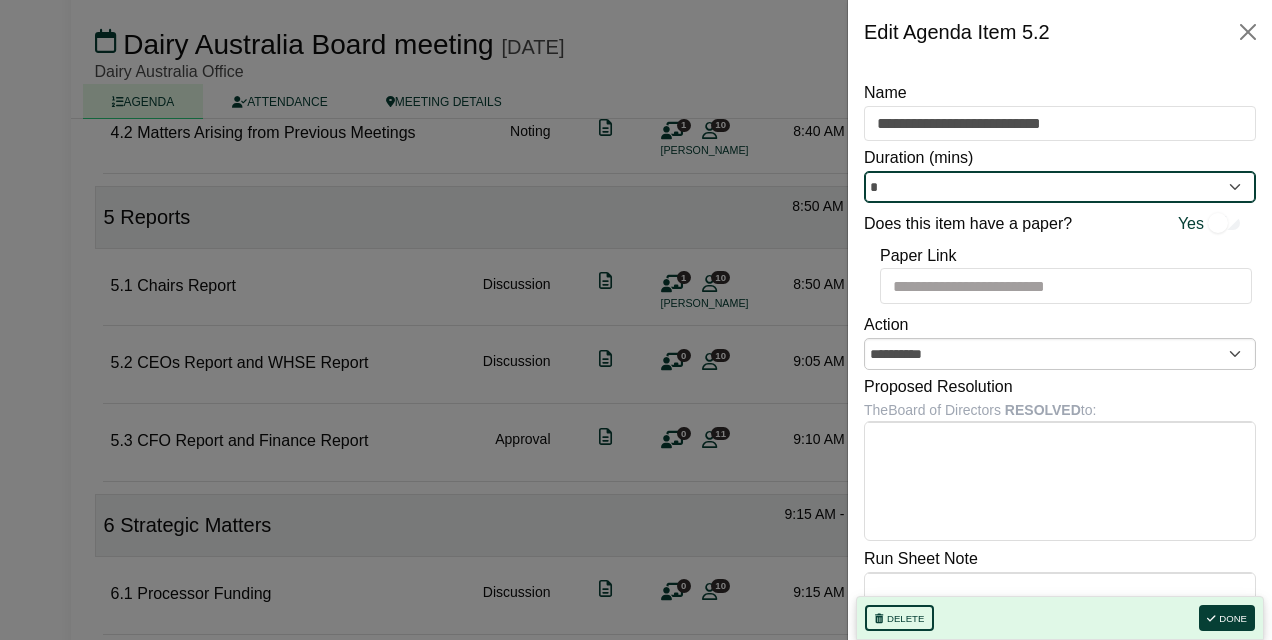click on "*" at bounding box center (1060, 187) 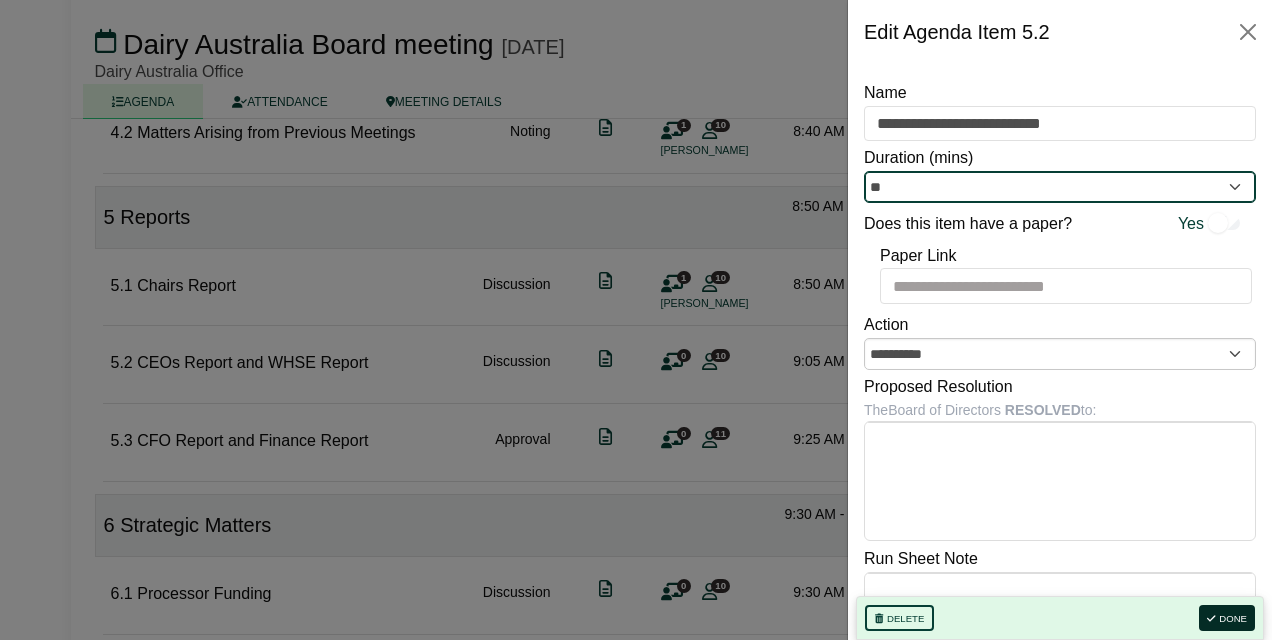 type on "**" 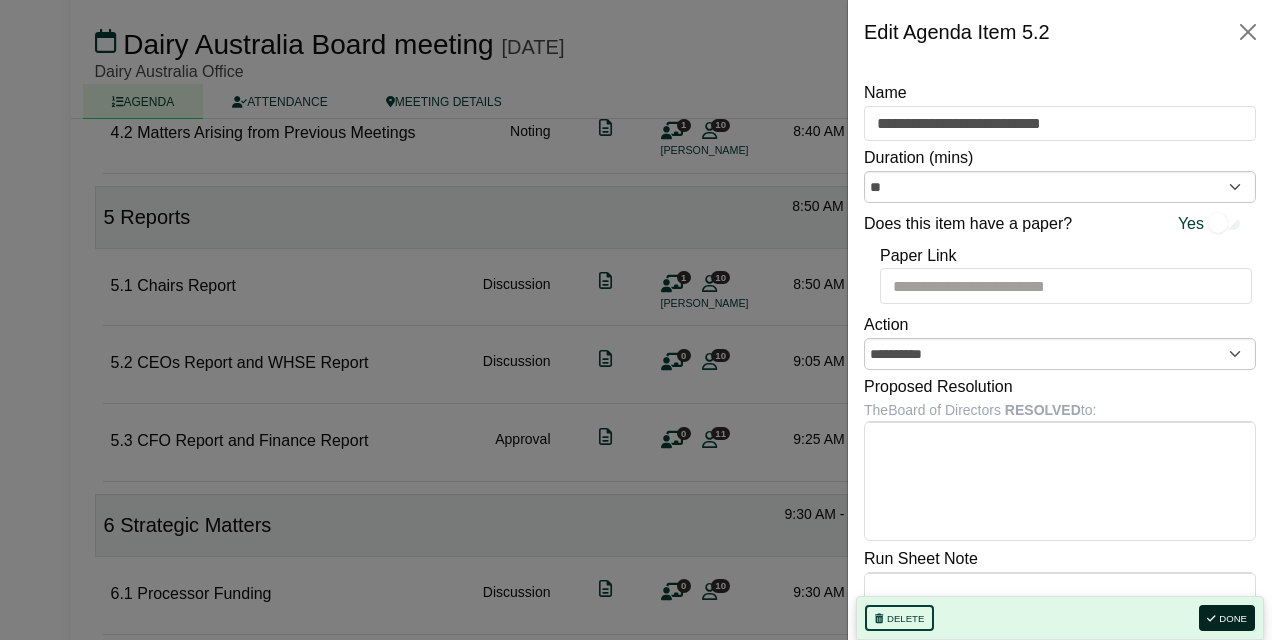 click at bounding box center (1211, 619) 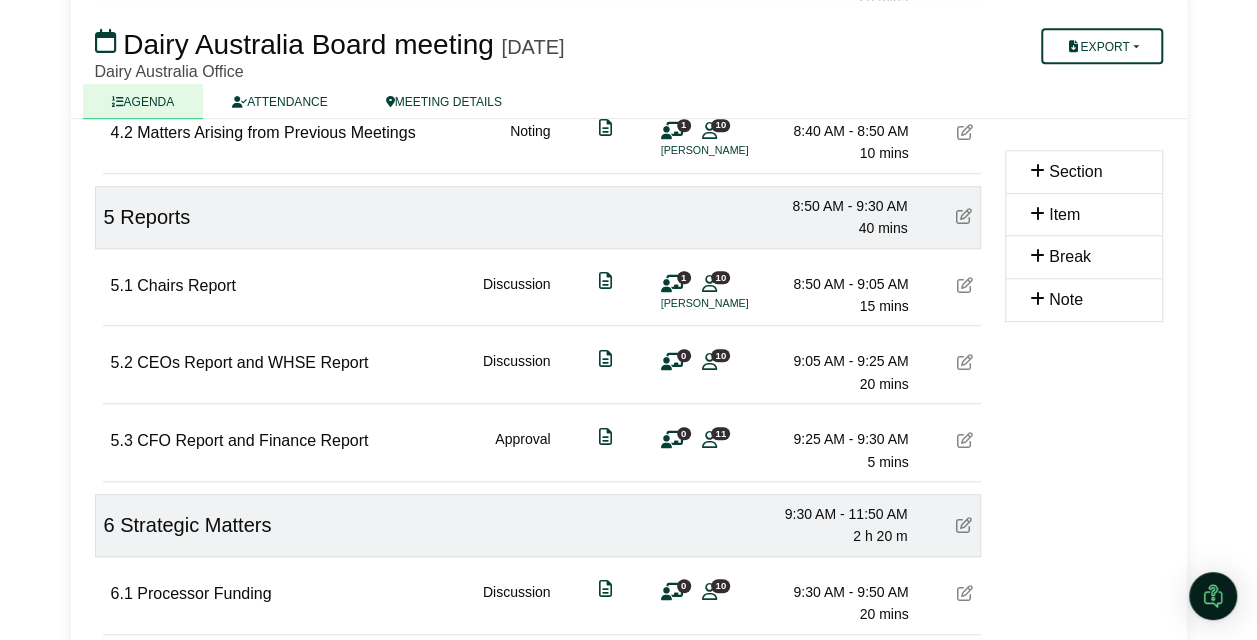 click at bounding box center [965, 285] 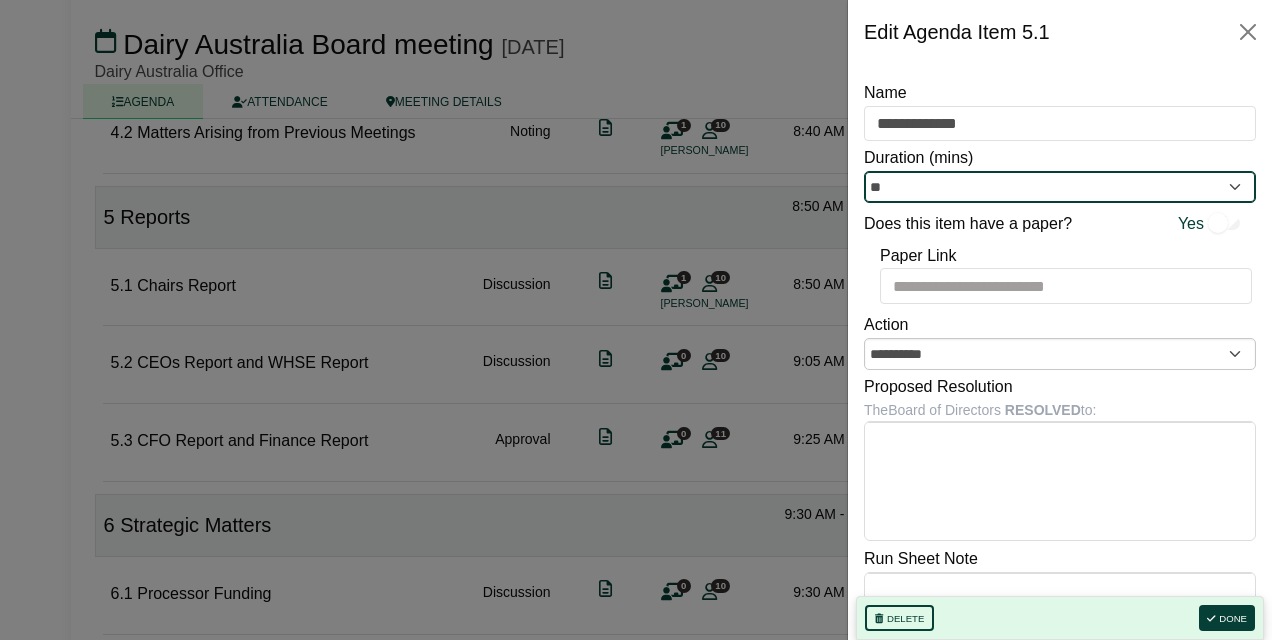 click on "**" at bounding box center (1060, 187) 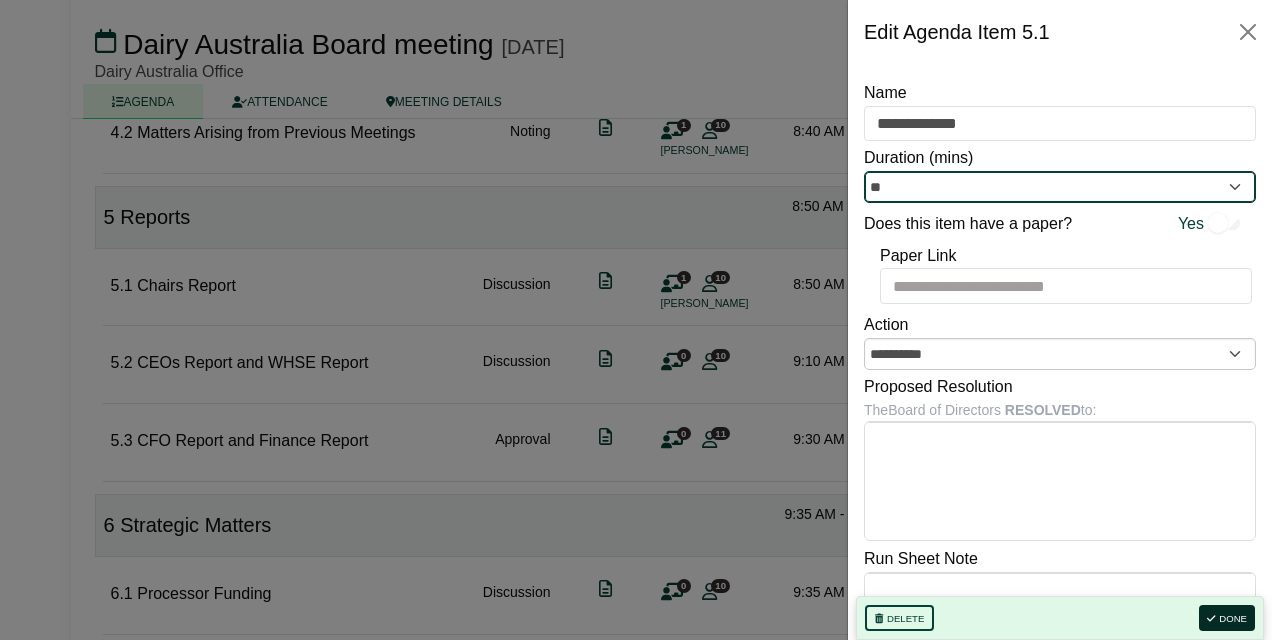 type on "**" 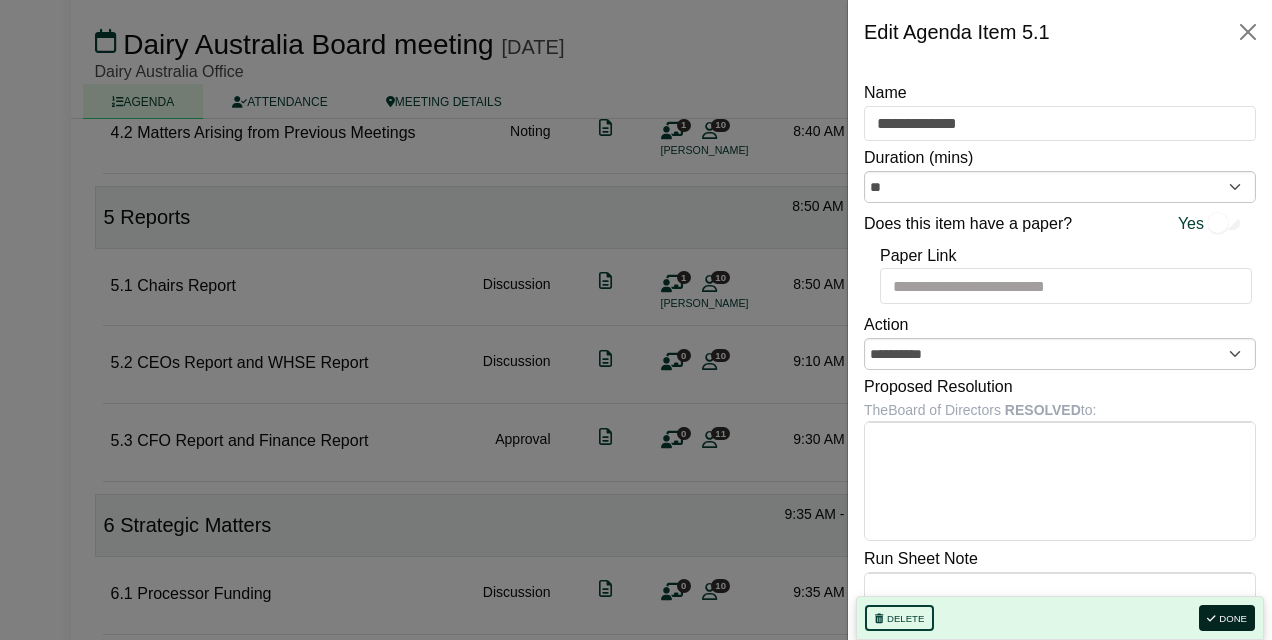 click on "Done" at bounding box center [1227, 618] 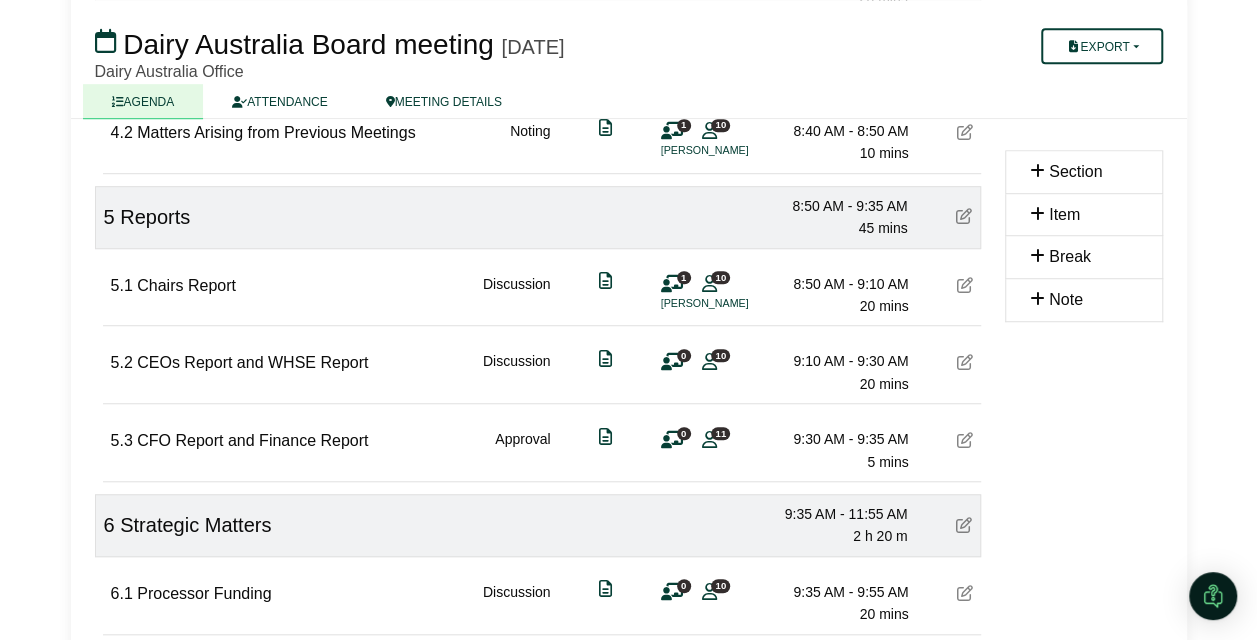 click at bounding box center (965, 440) 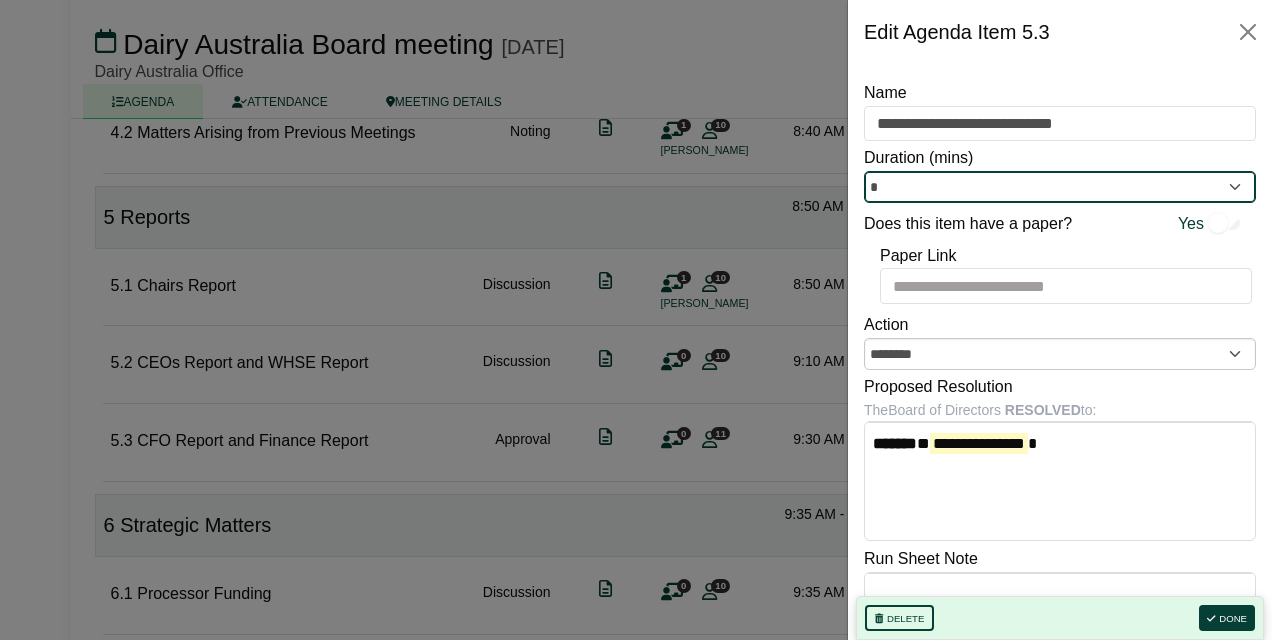 click on "*" at bounding box center [1060, 187] 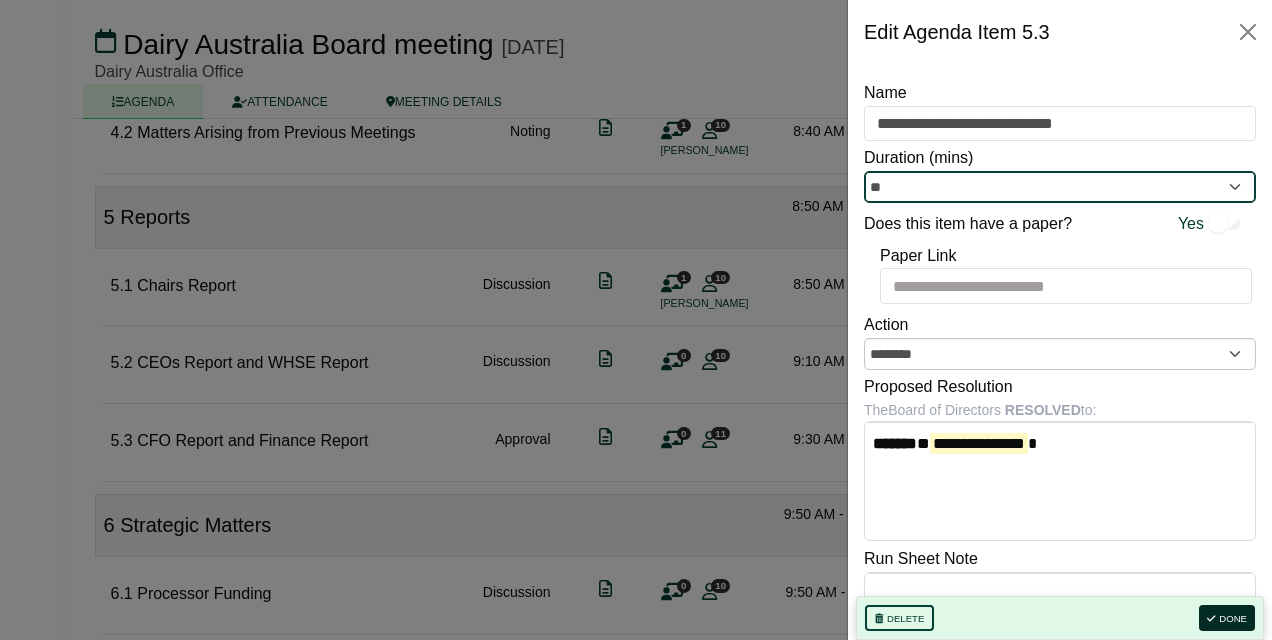 type on "**" 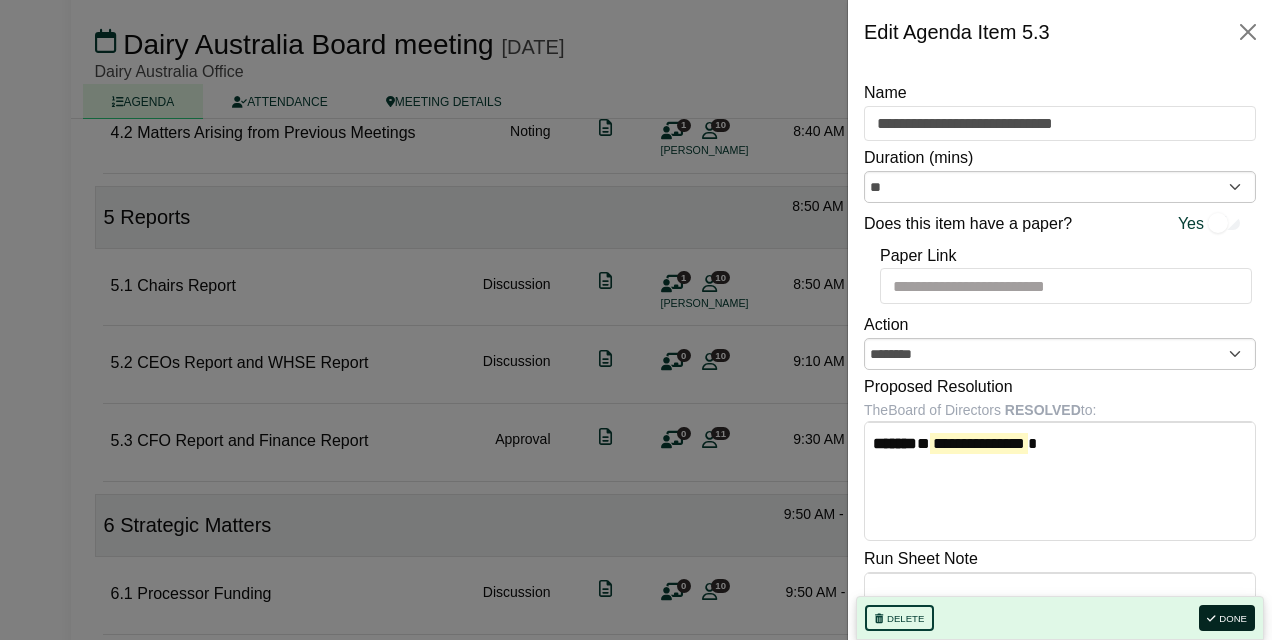 click on "Done" at bounding box center [1227, 618] 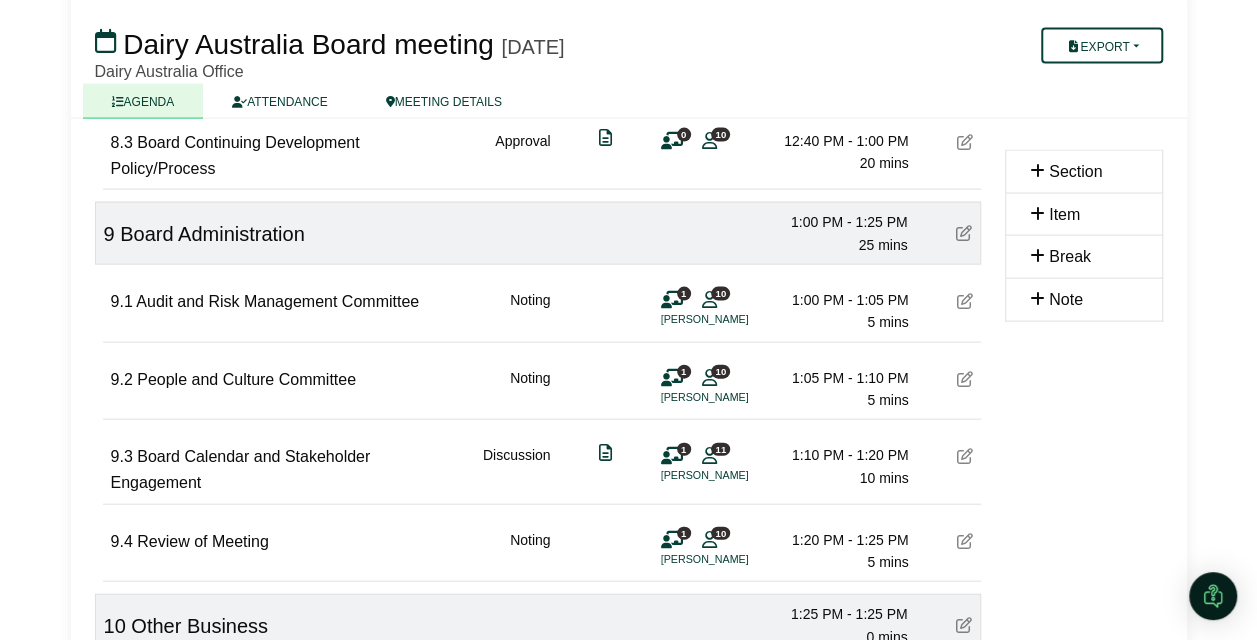 scroll, scrollTop: 1805, scrollLeft: 0, axis: vertical 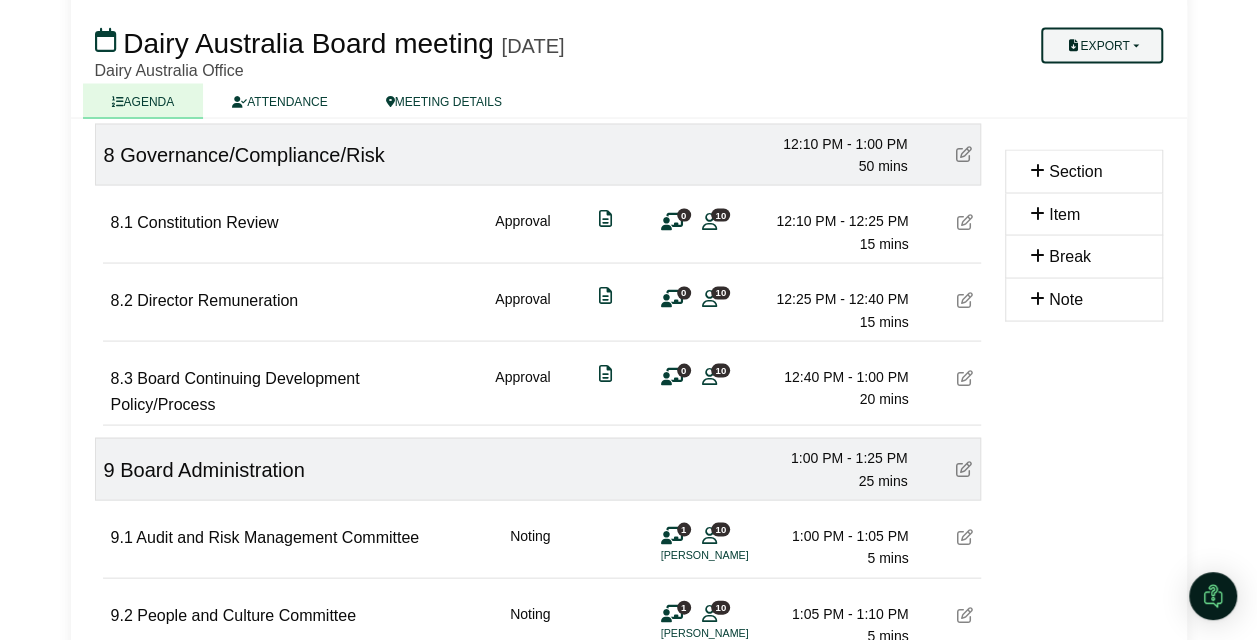 click on "Export" at bounding box center [1101, 46] 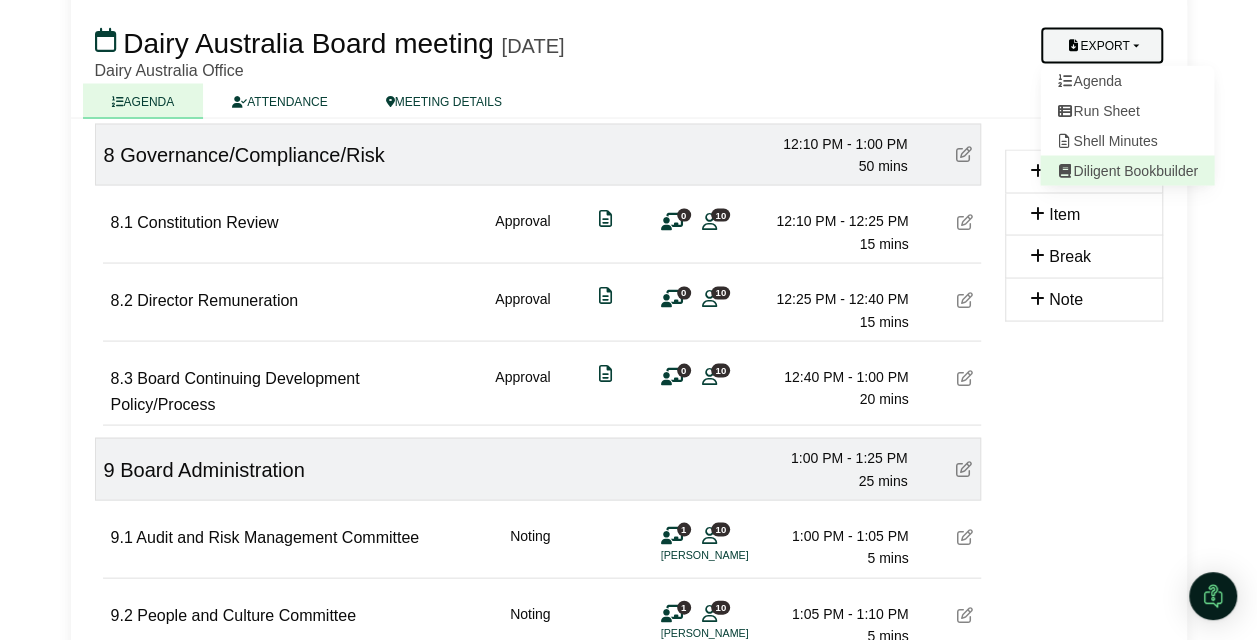 click on "Diligent Bookbuilder" at bounding box center [1127, 171] 